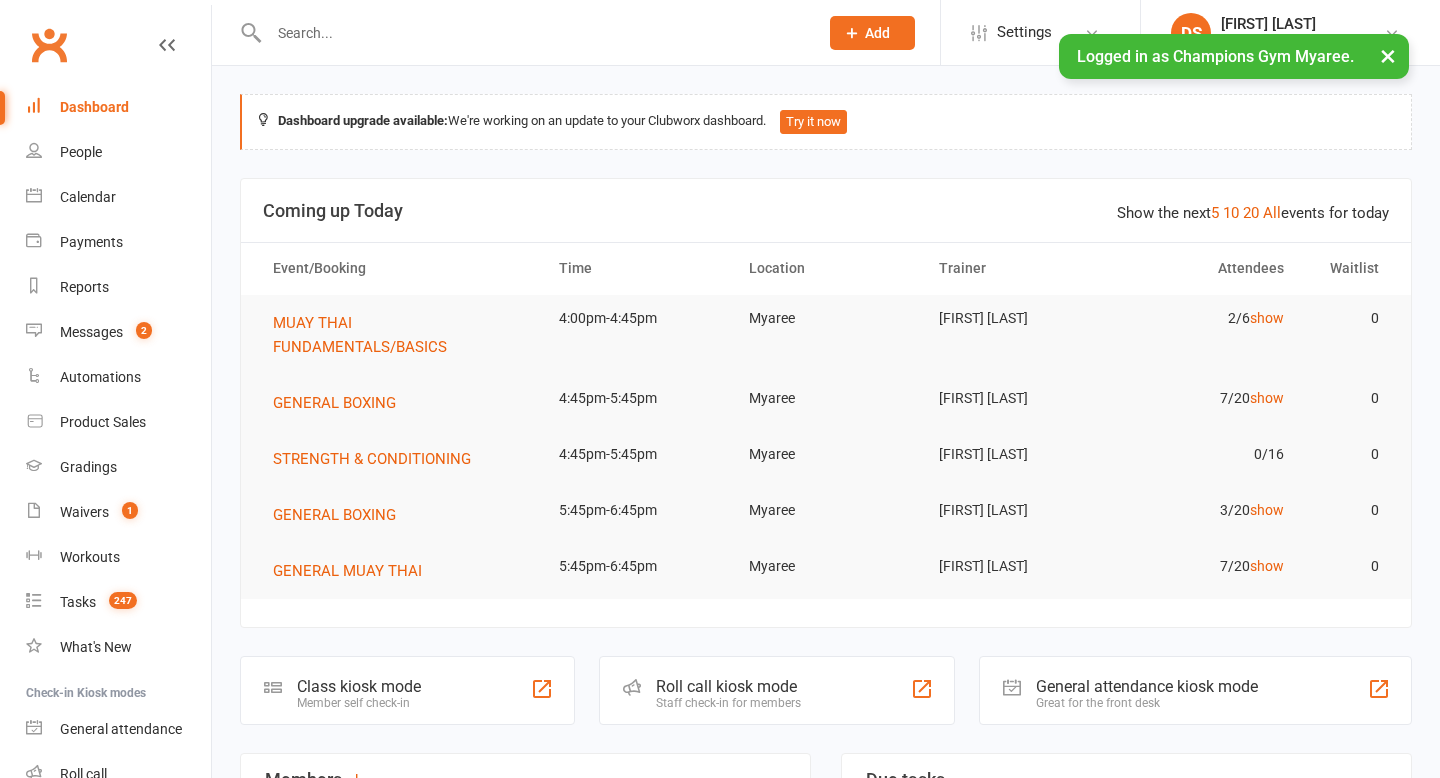 scroll, scrollTop: 0, scrollLeft: 0, axis: both 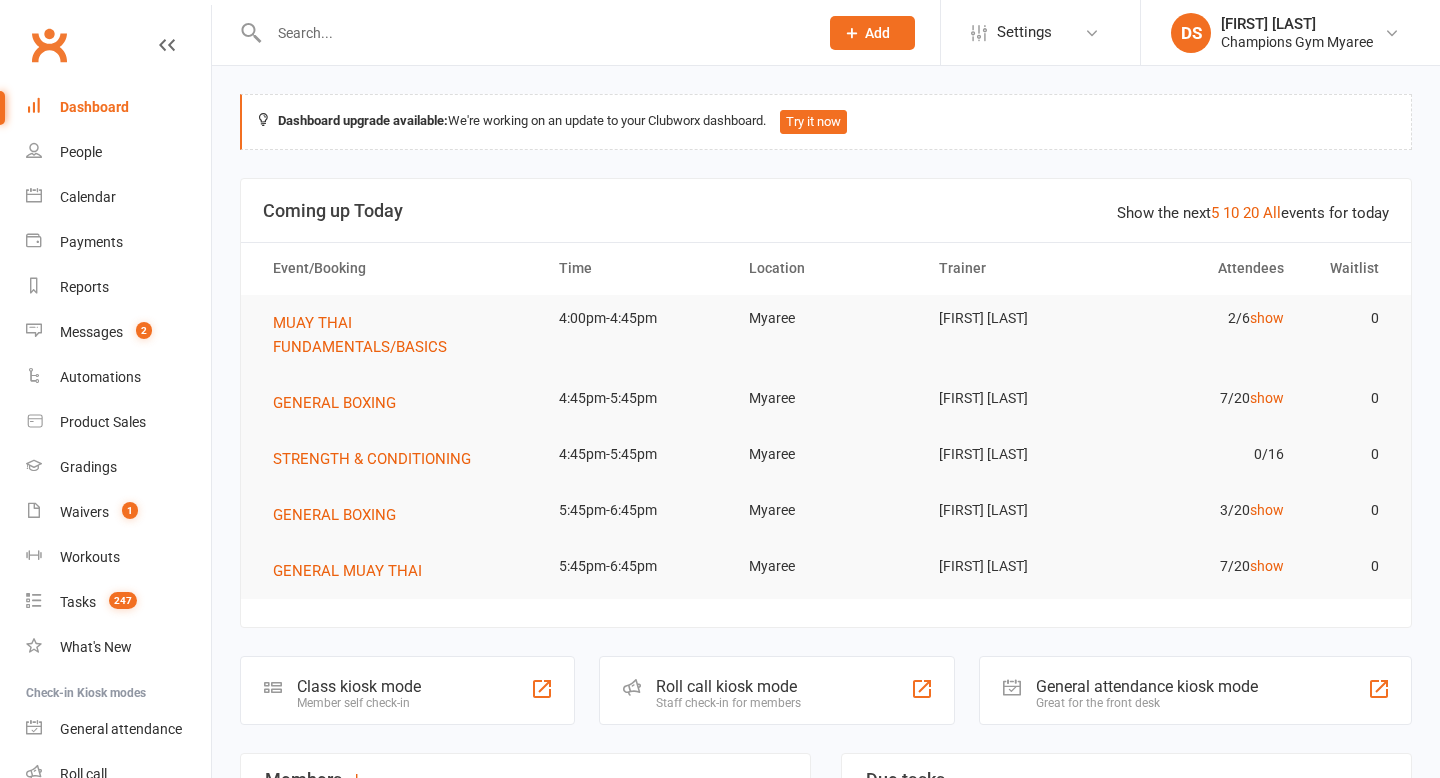 click at bounding box center (533, 33) 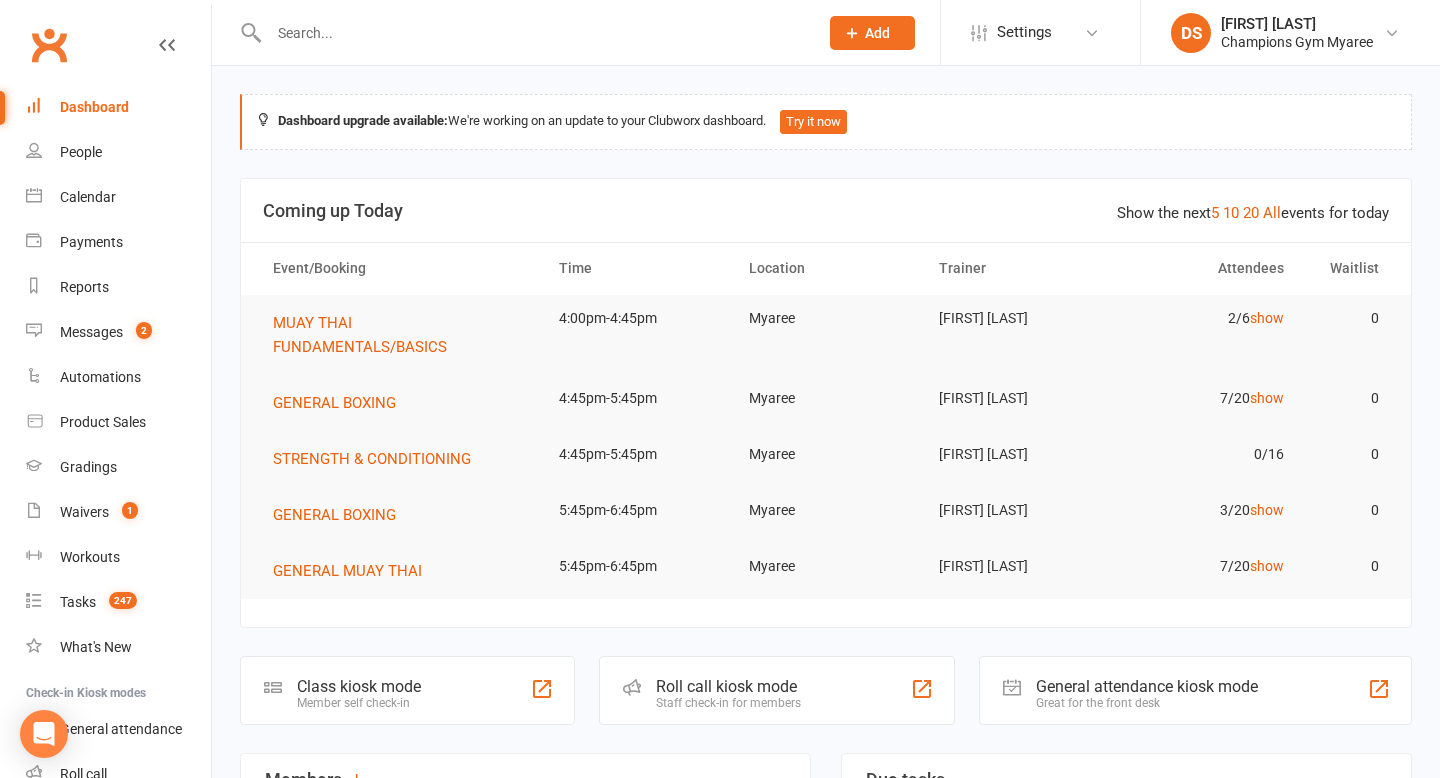 click at bounding box center [533, 33] 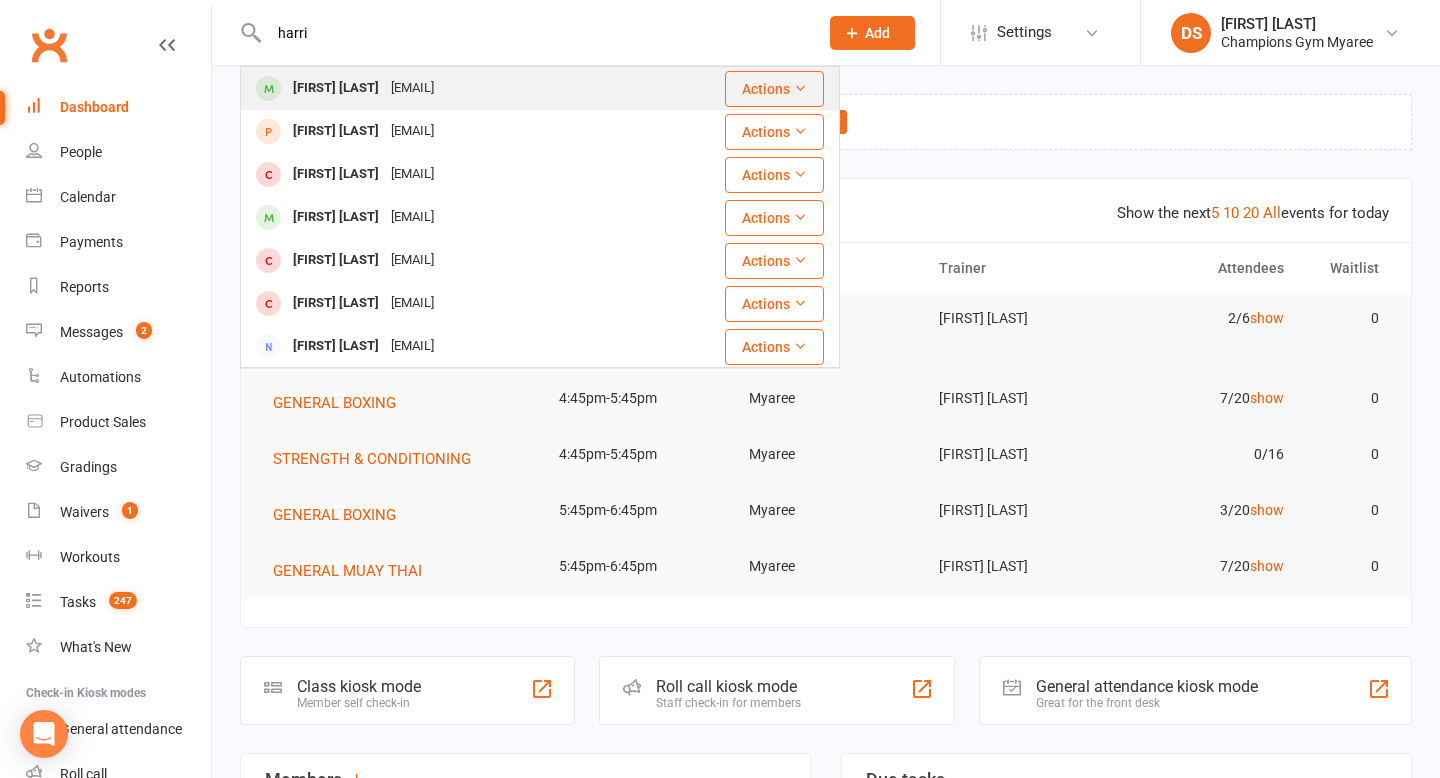 type on "harri" 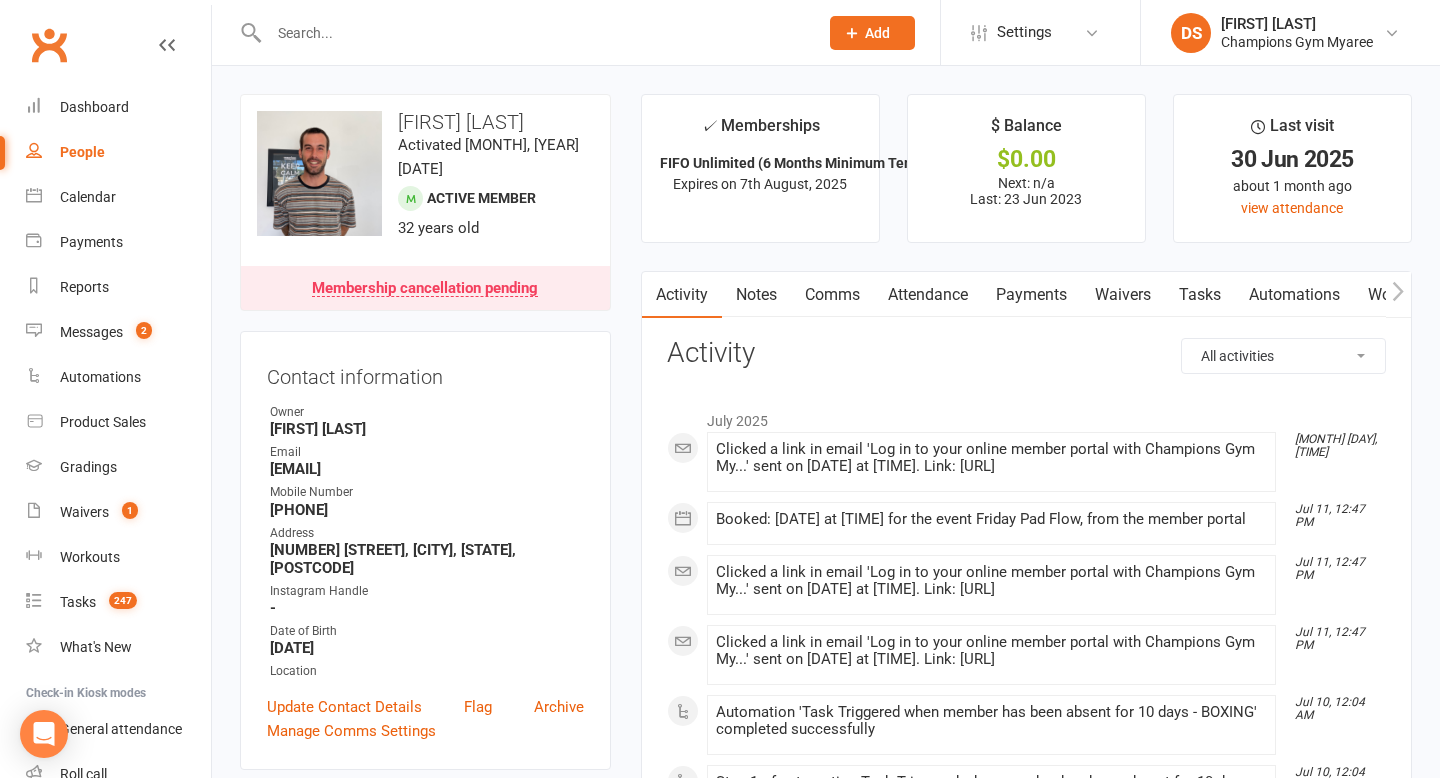 click at bounding box center (522, 32) 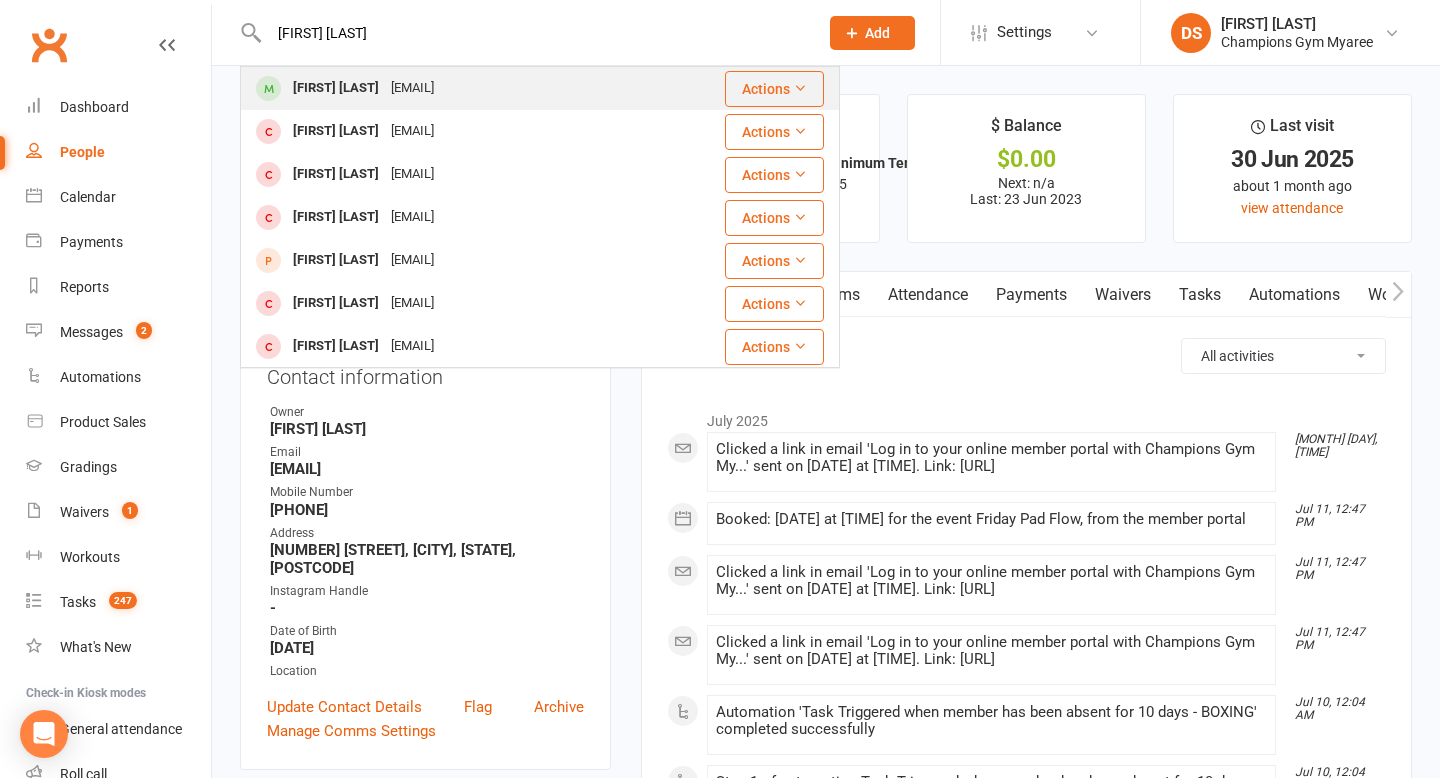 type on "[FIRST] [LAST]" 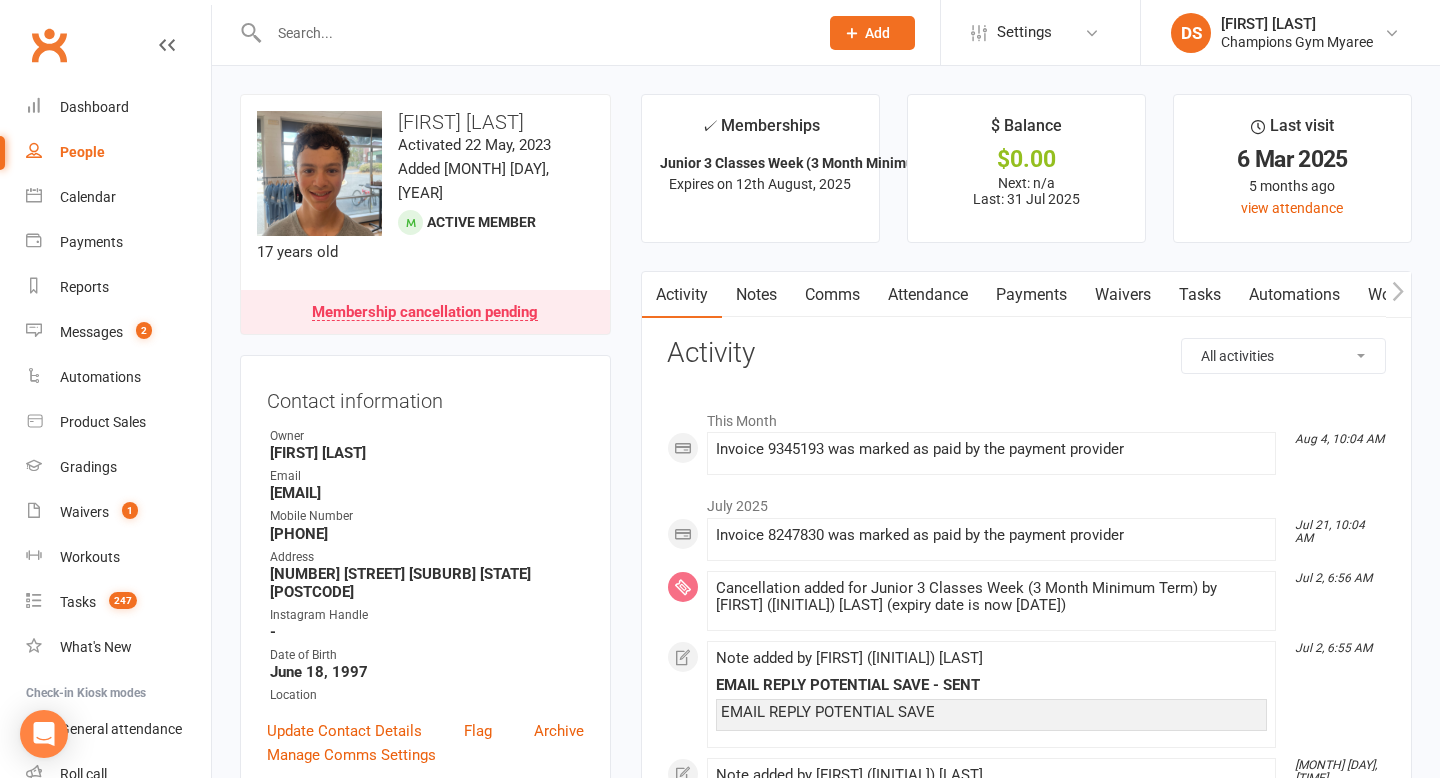 click at bounding box center (533, 33) 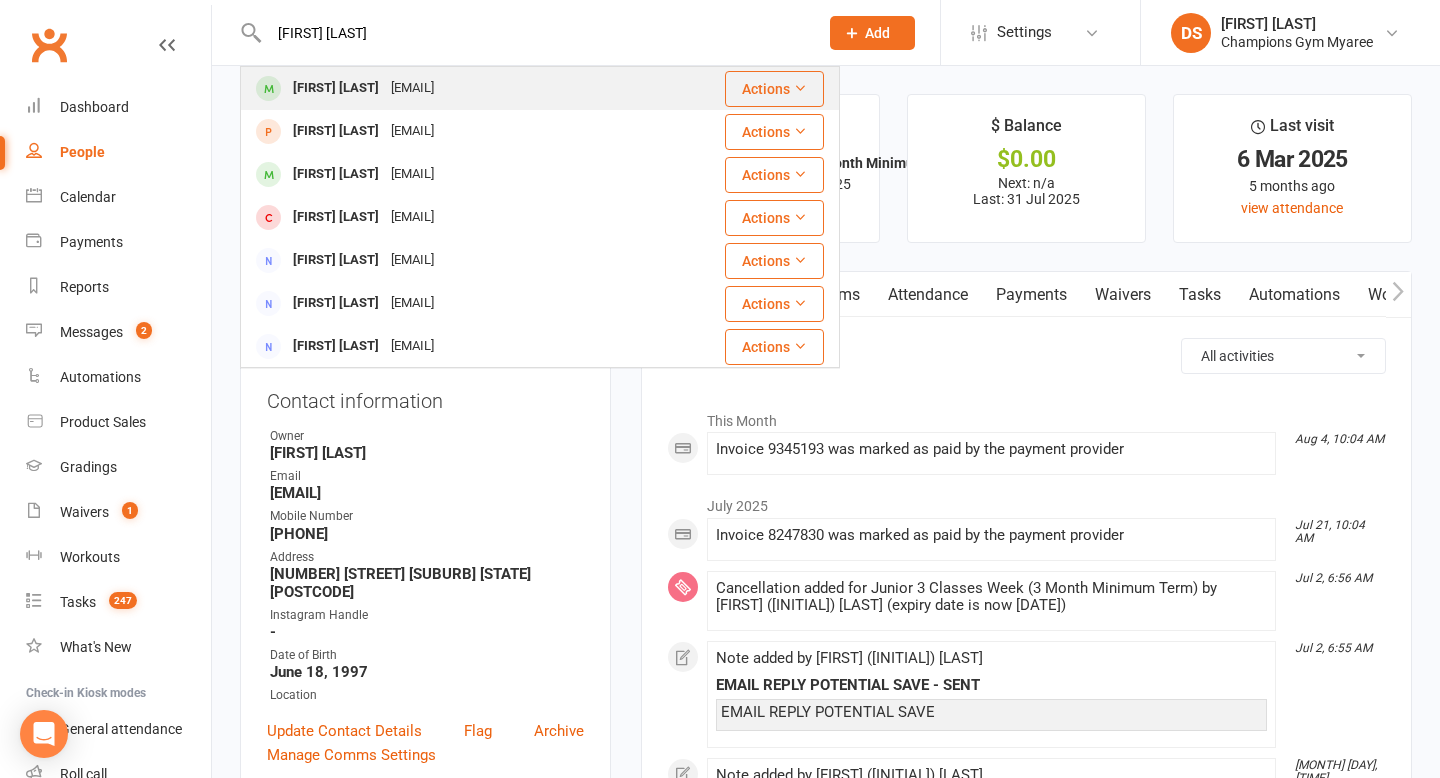 type on "[FIRST] [LAST]" 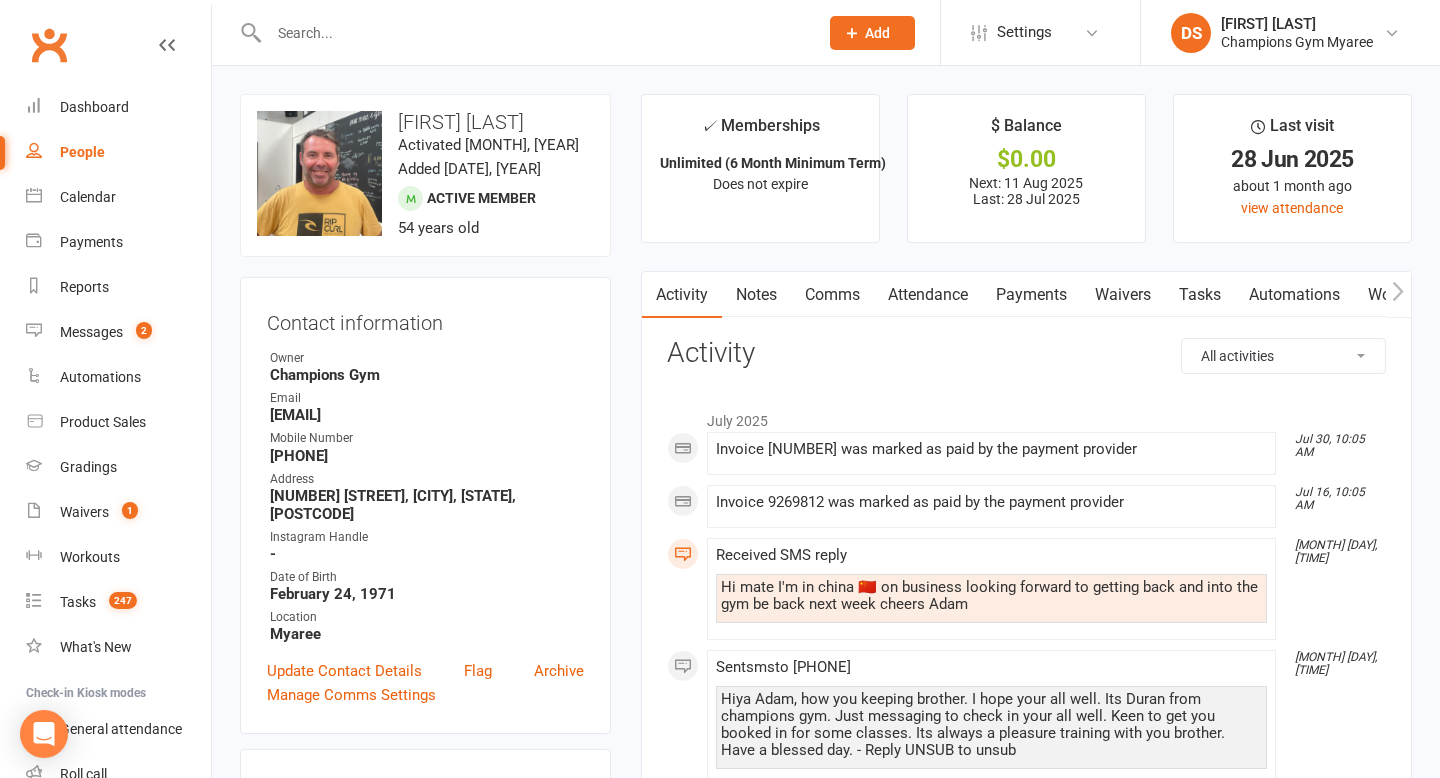 click at bounding box center (533, 33) 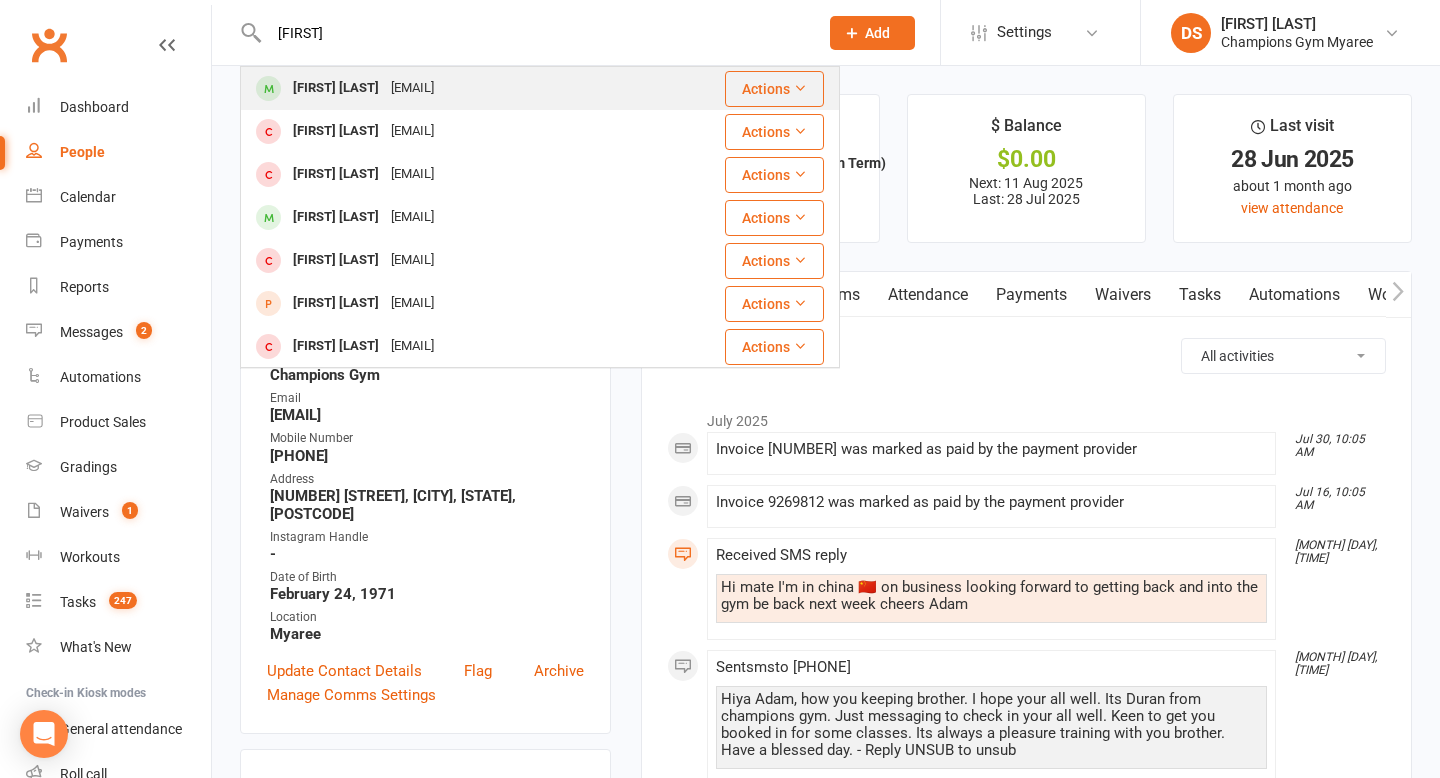 type on "[FIRST]" 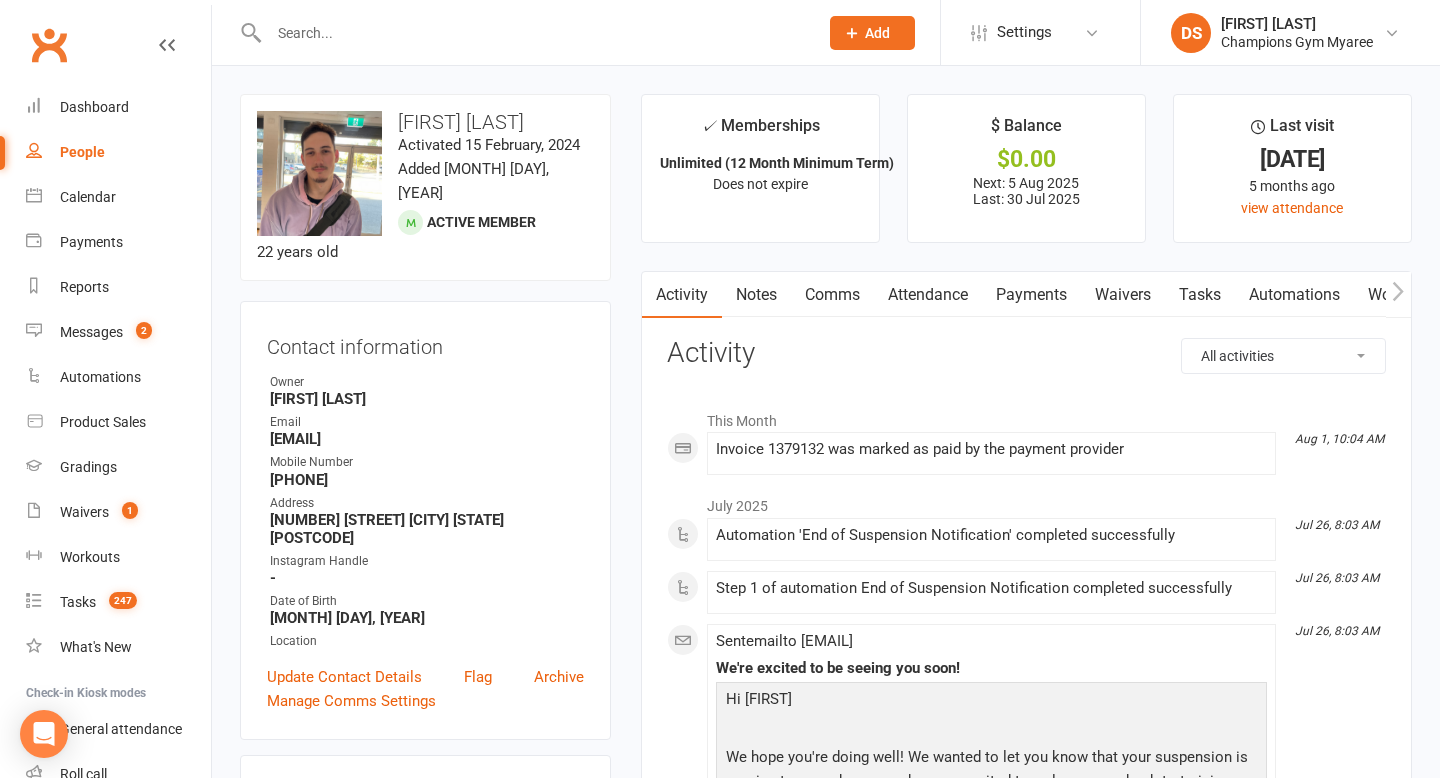 click at bounding box center (533, 33) 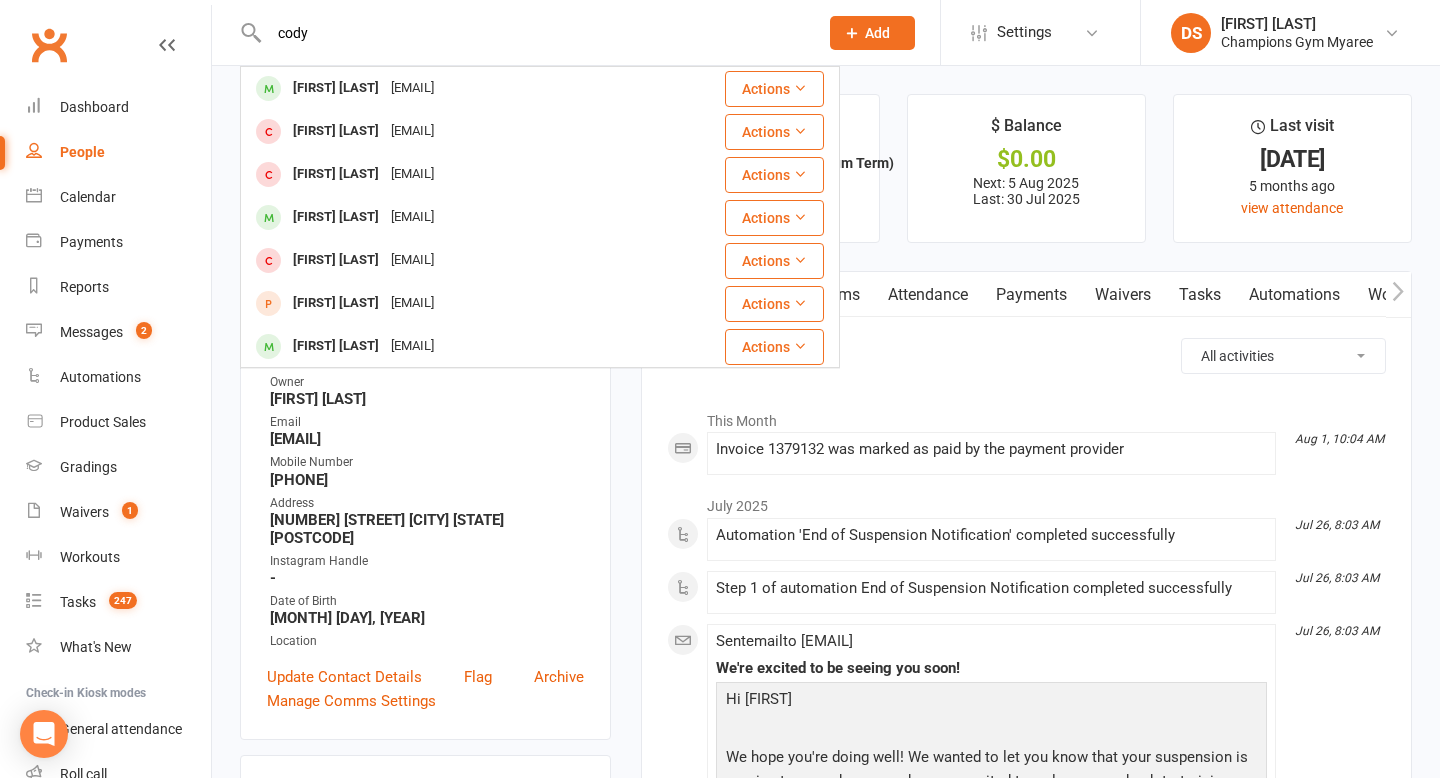 type on "cody" 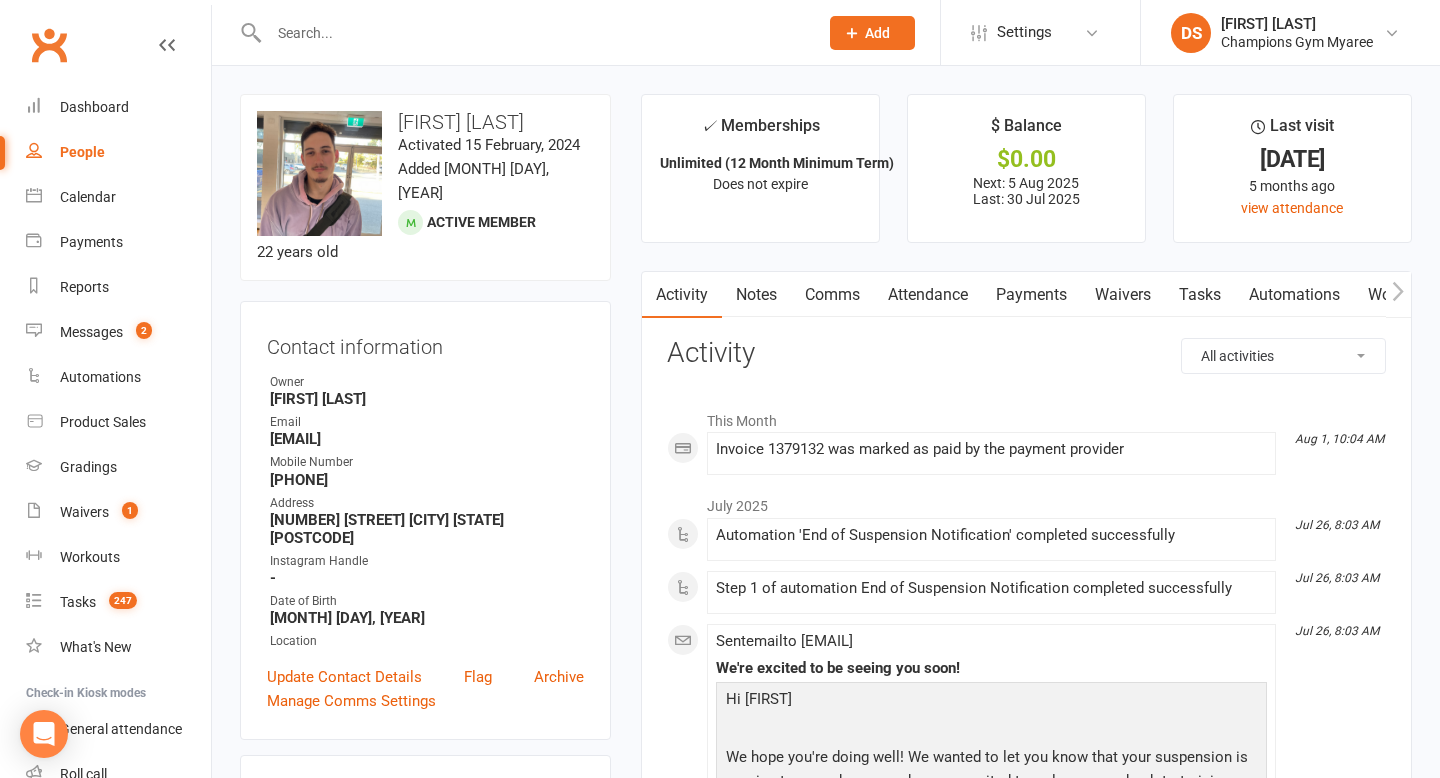 click on "Notes" at bounding box center (756, 295) 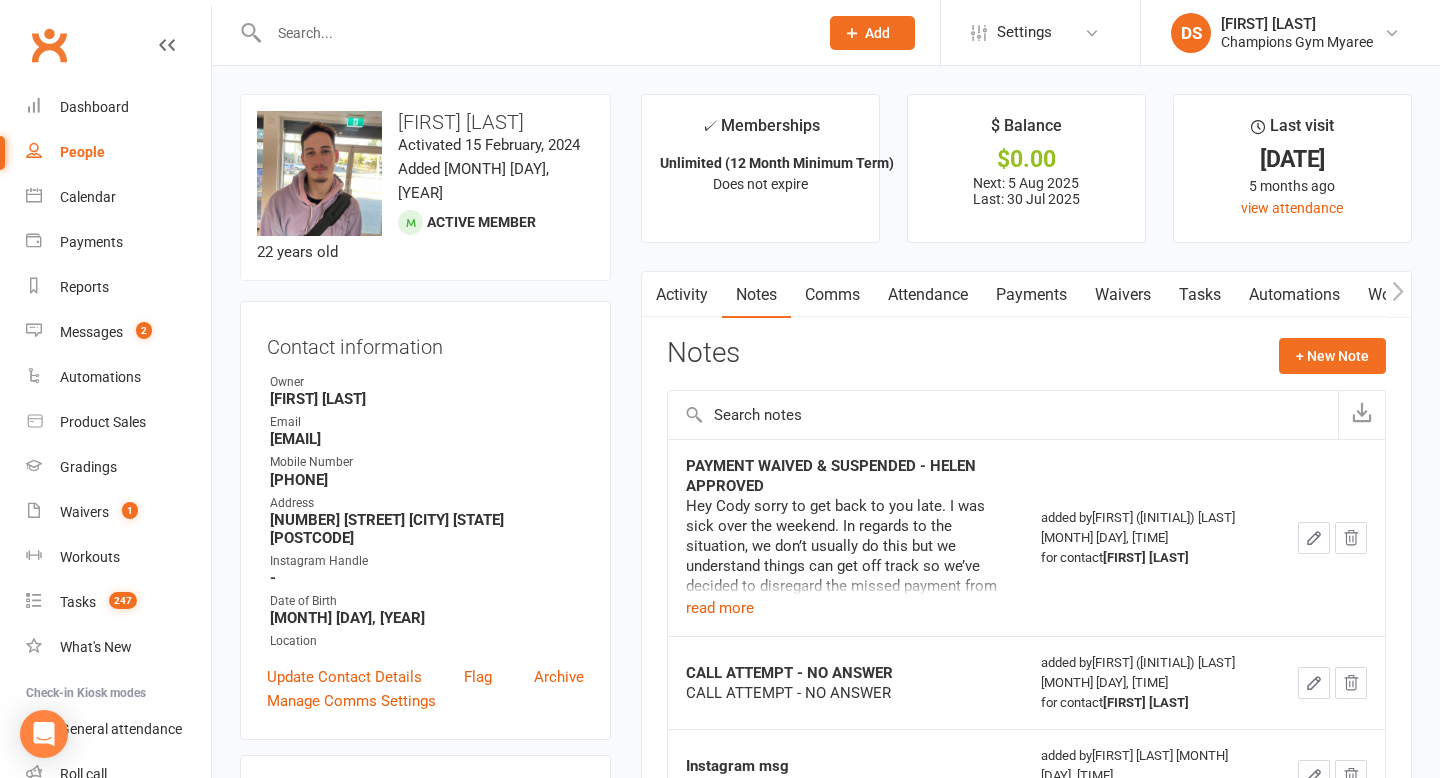 click on "Comms" at bounding box center [832, 295] 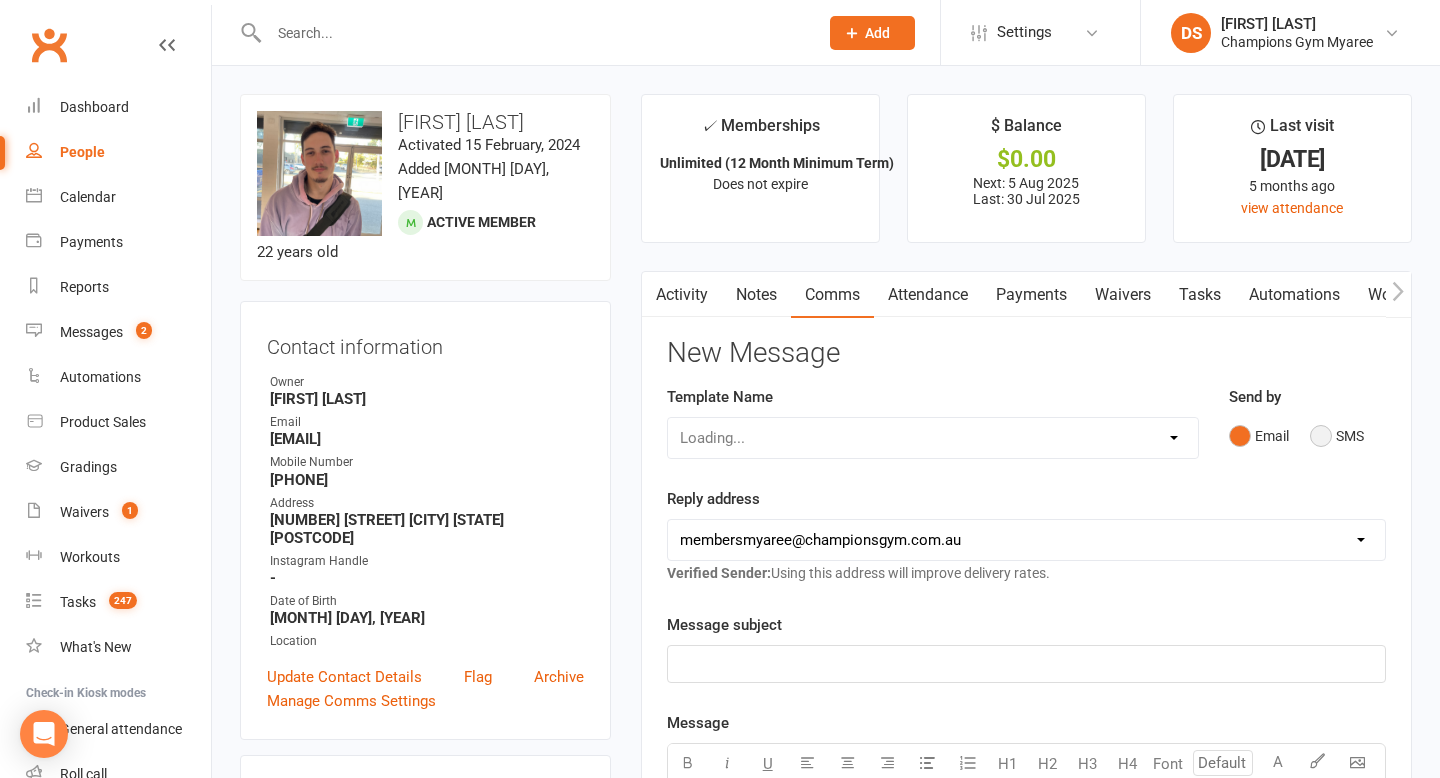 click on "SMS" at bounding box center (1337, 436) 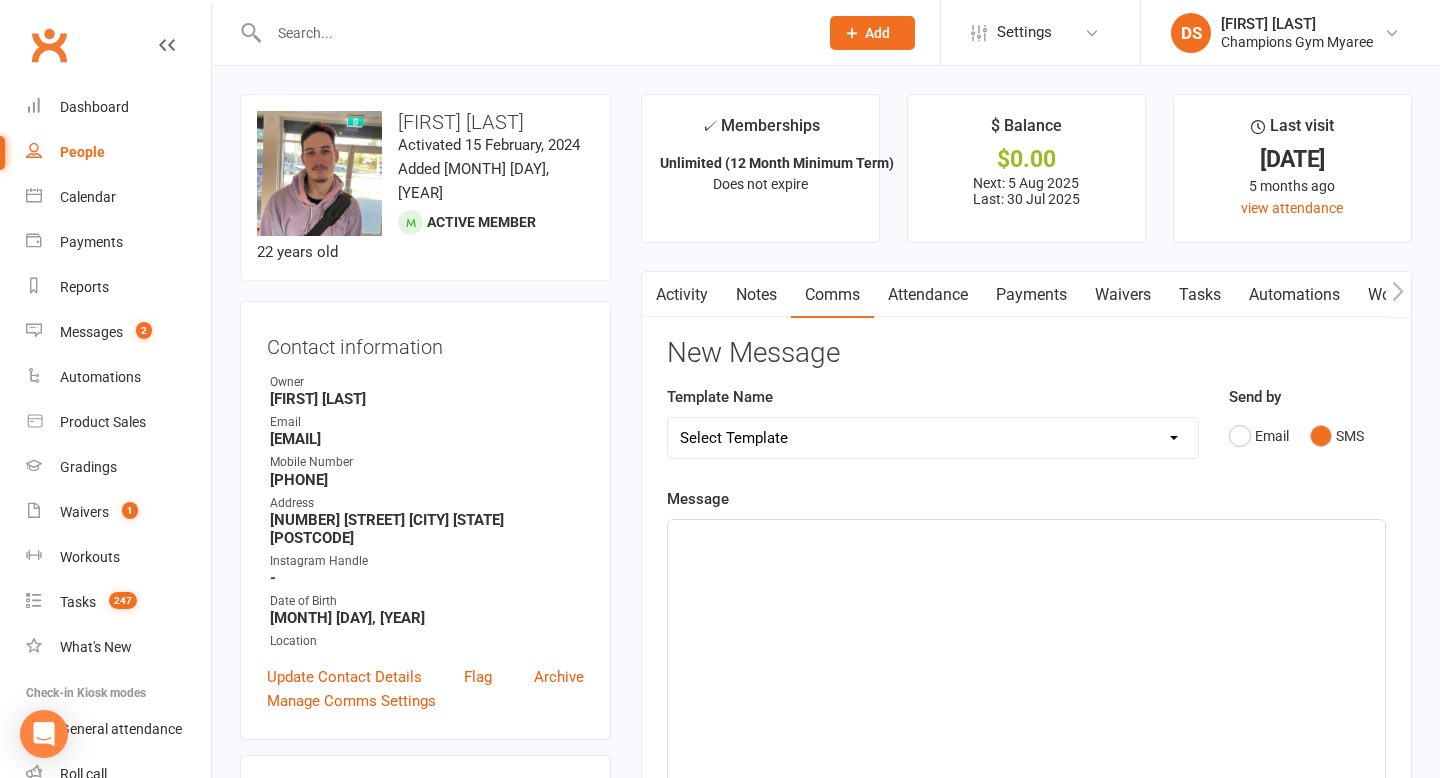click on "﻿" 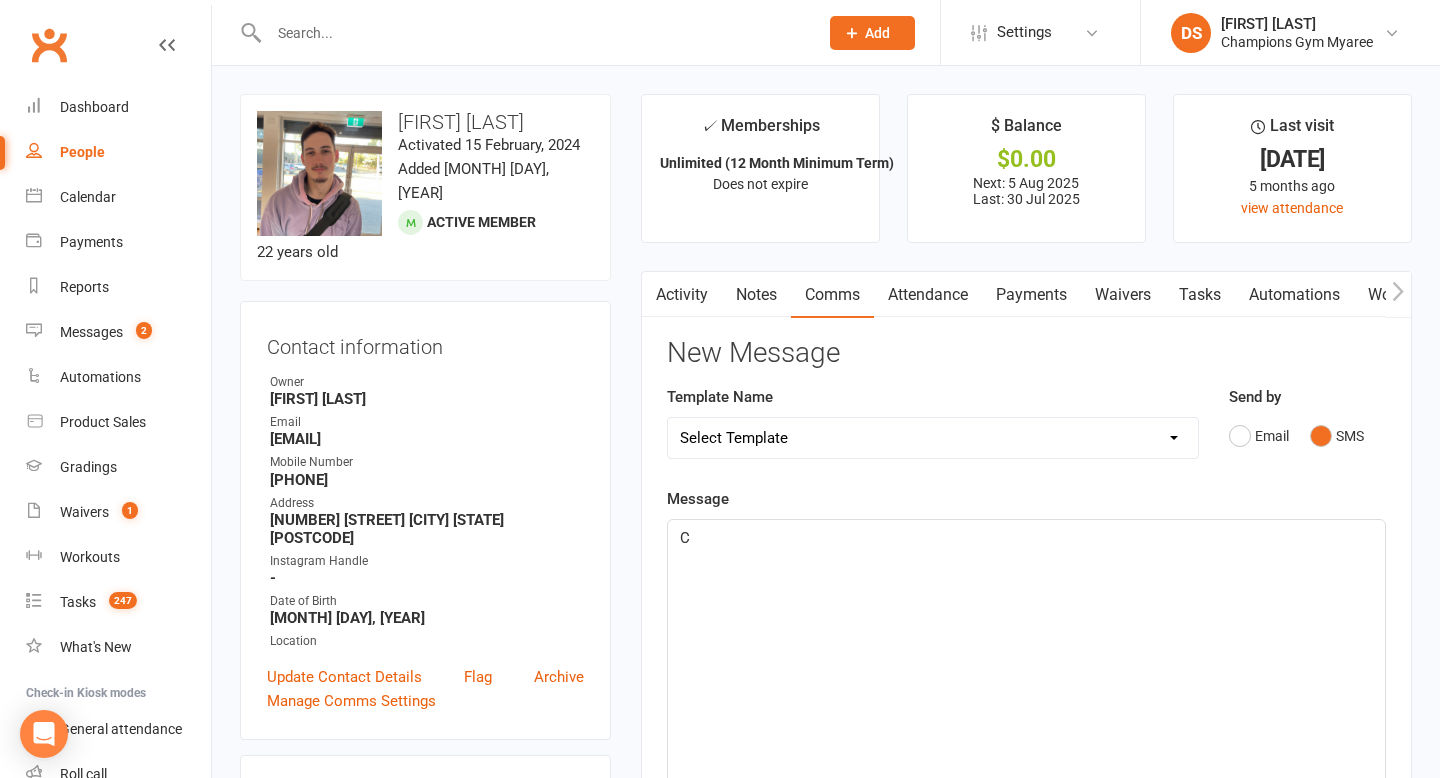 type 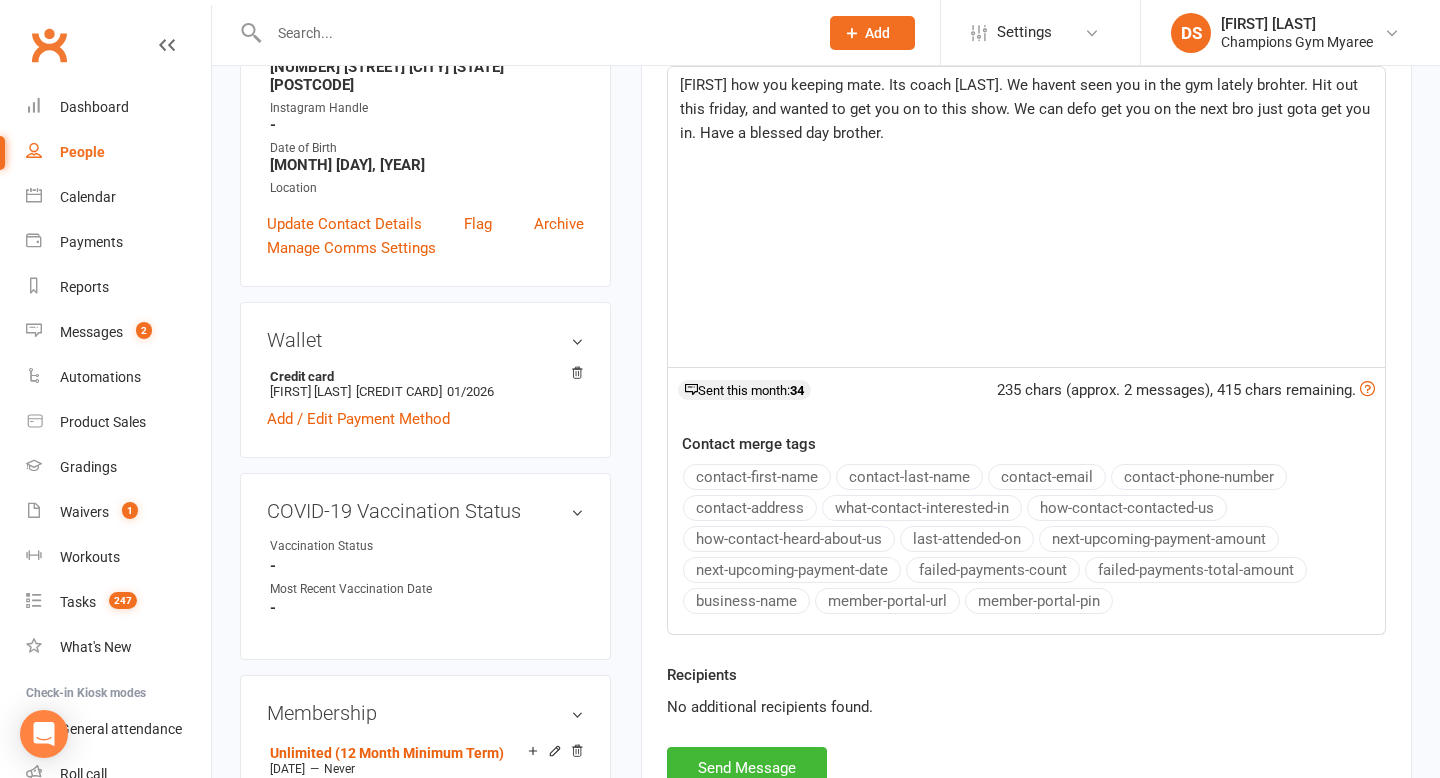scroll, scrollTop: 456, scrollLeft: 0, axis: vertical 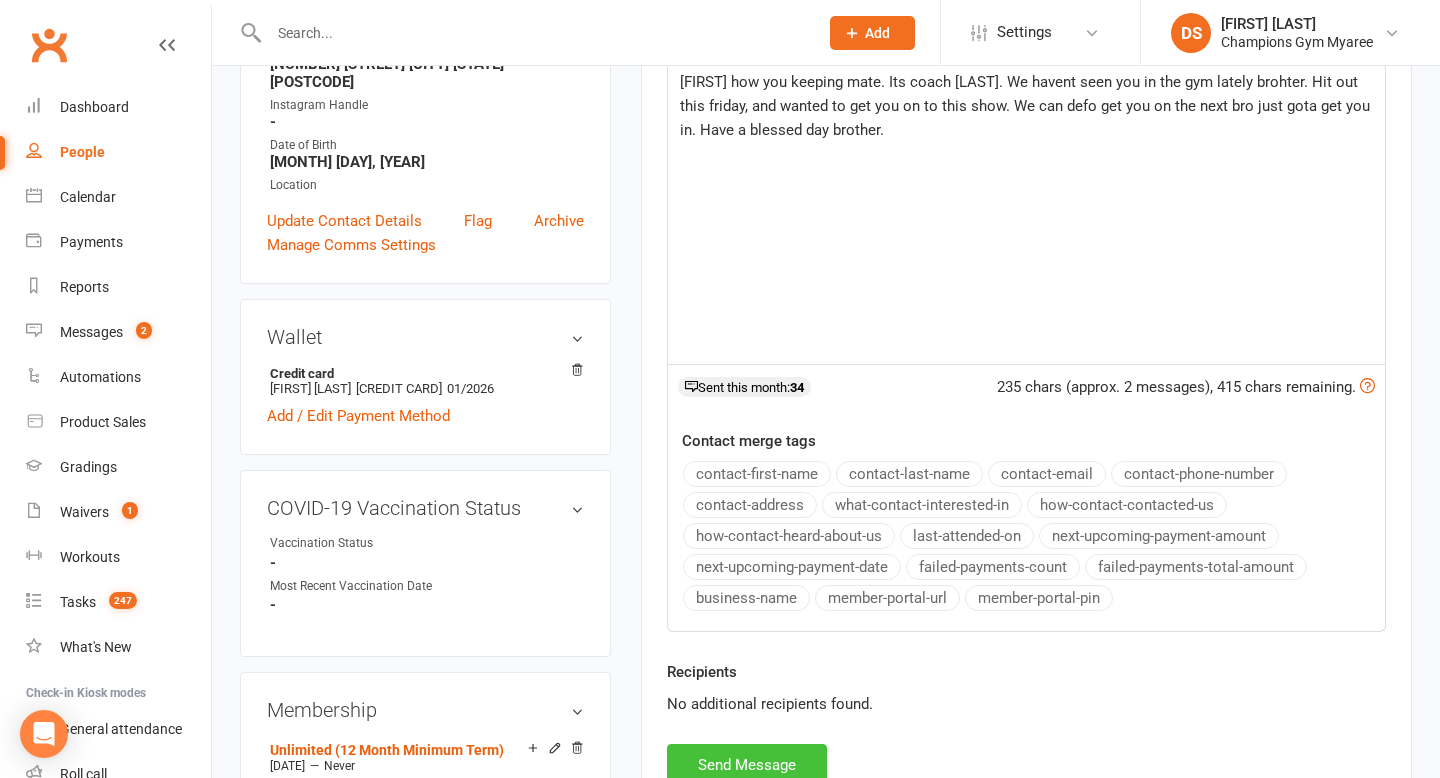 click on "Send Message" at bounding box center [747, 765] 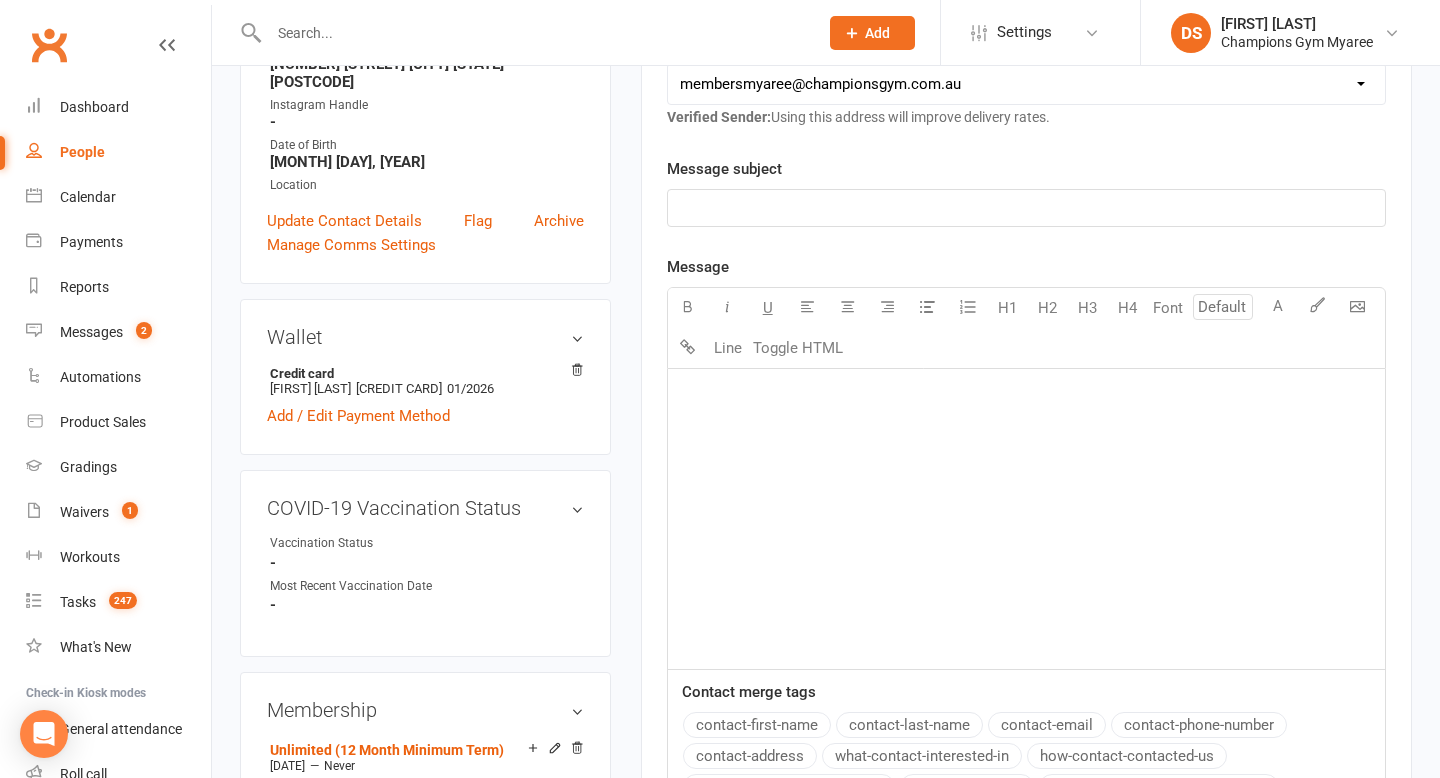 click at bounding box center (533, 33) 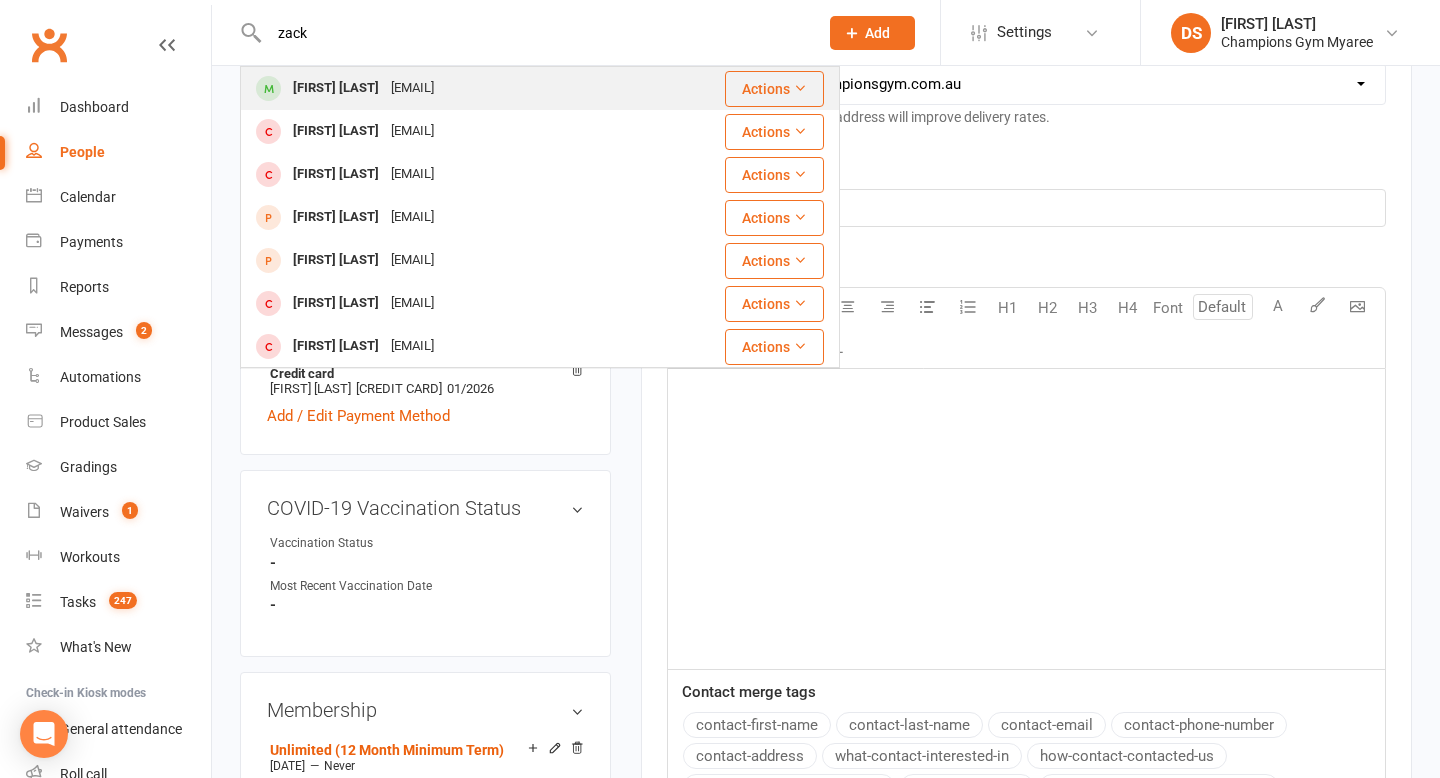 type on "zack" 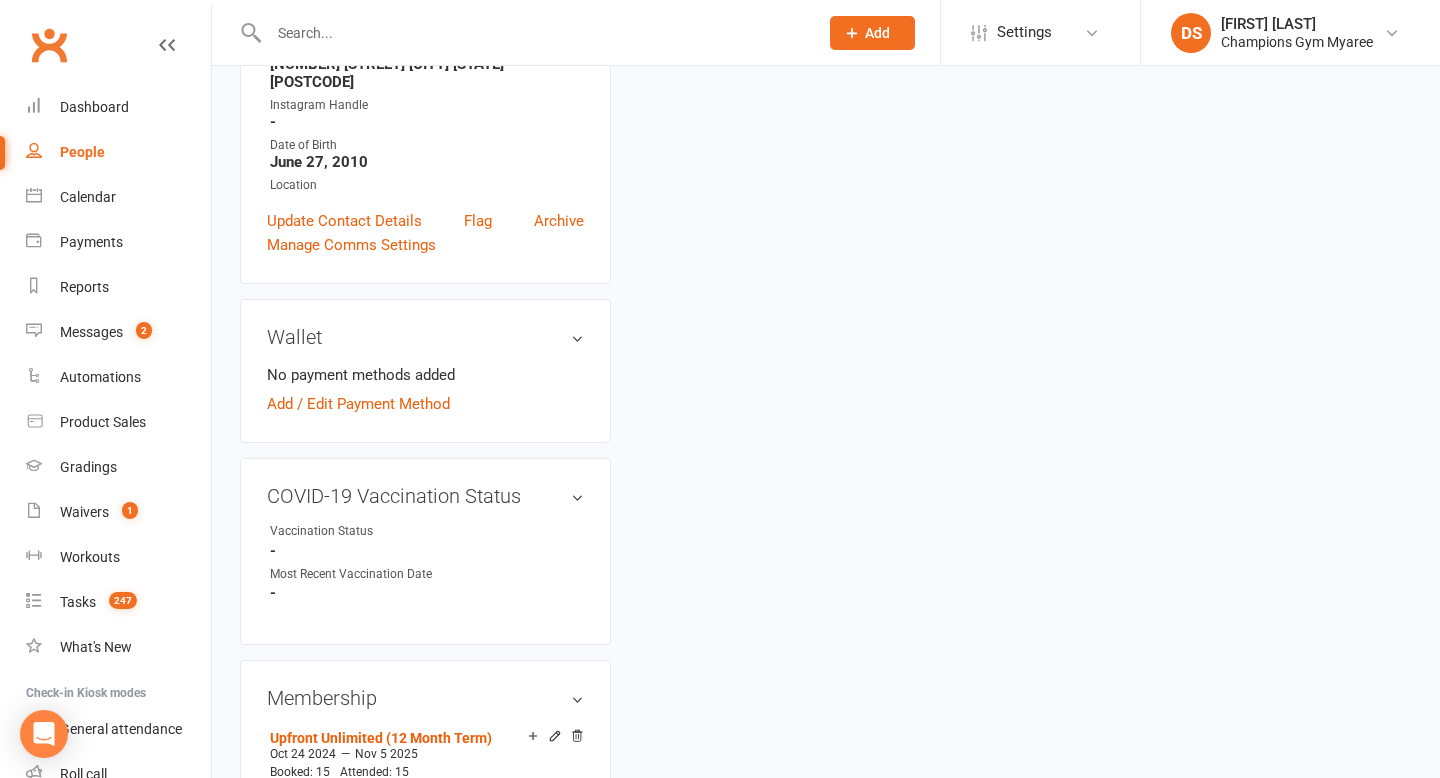 scroll, scrollTop: 0, scrollLeft: 0, axis: both 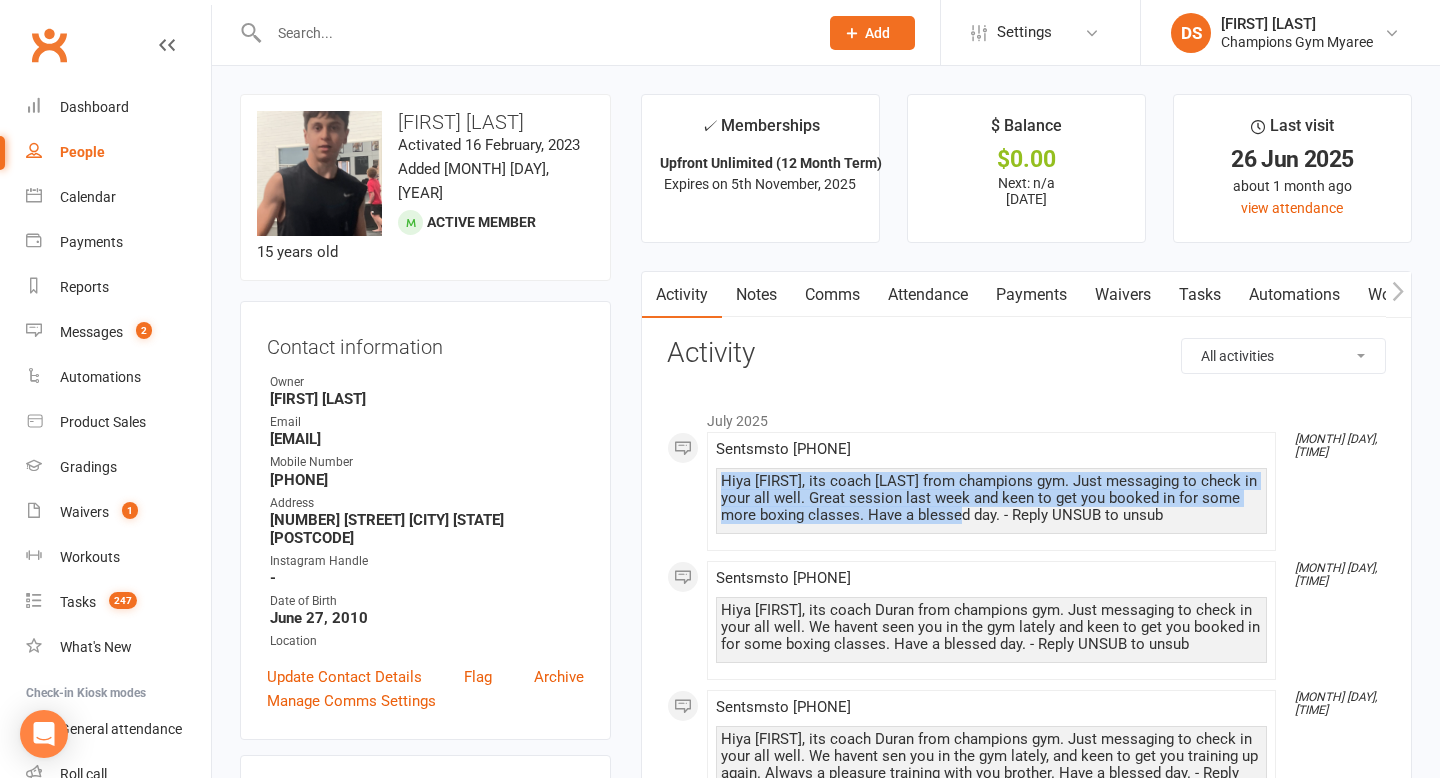 drag, startPoint x: 956, startPoint y: 518, endPoint x: 717, endPoint y: 484, distance: 241.4063 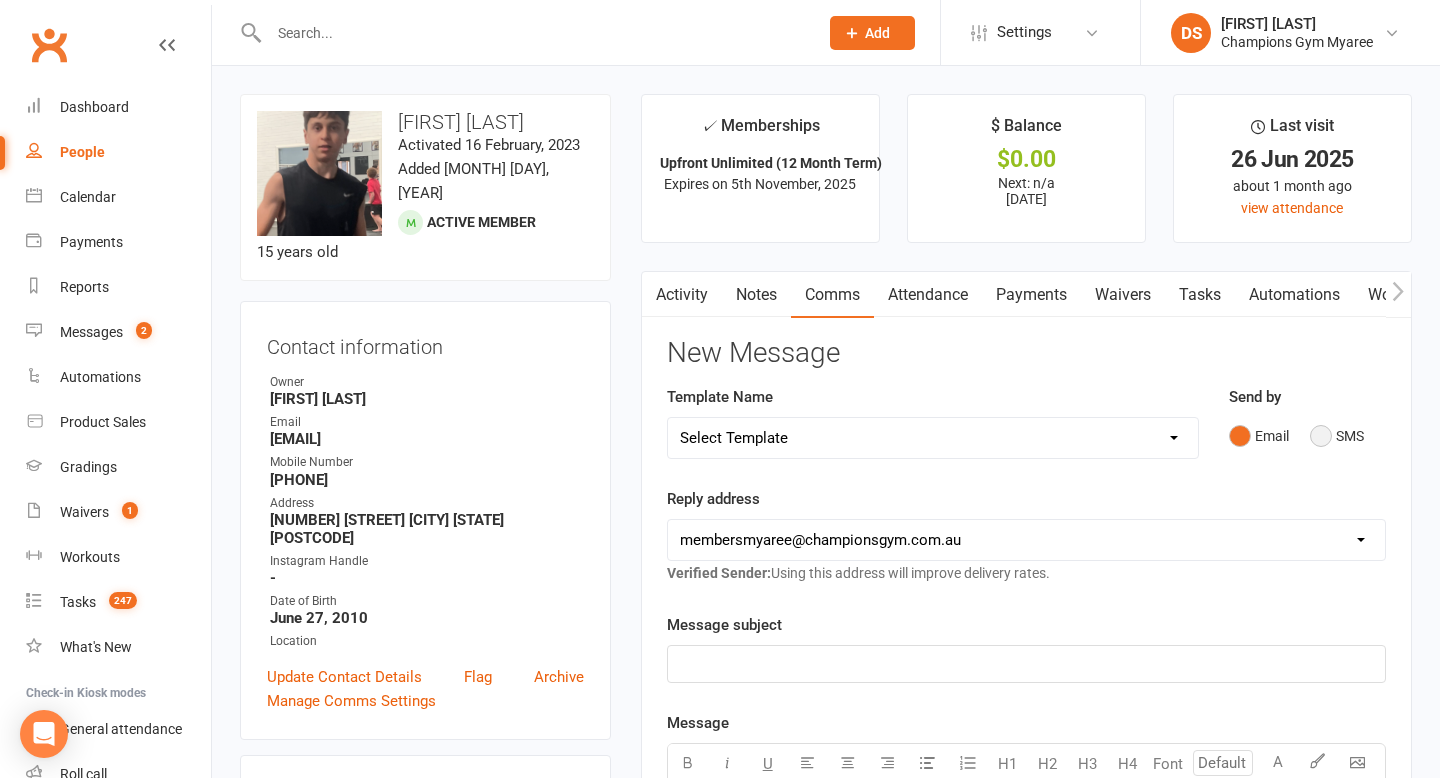 click on "SMS" at bounding box center (1337, 436) 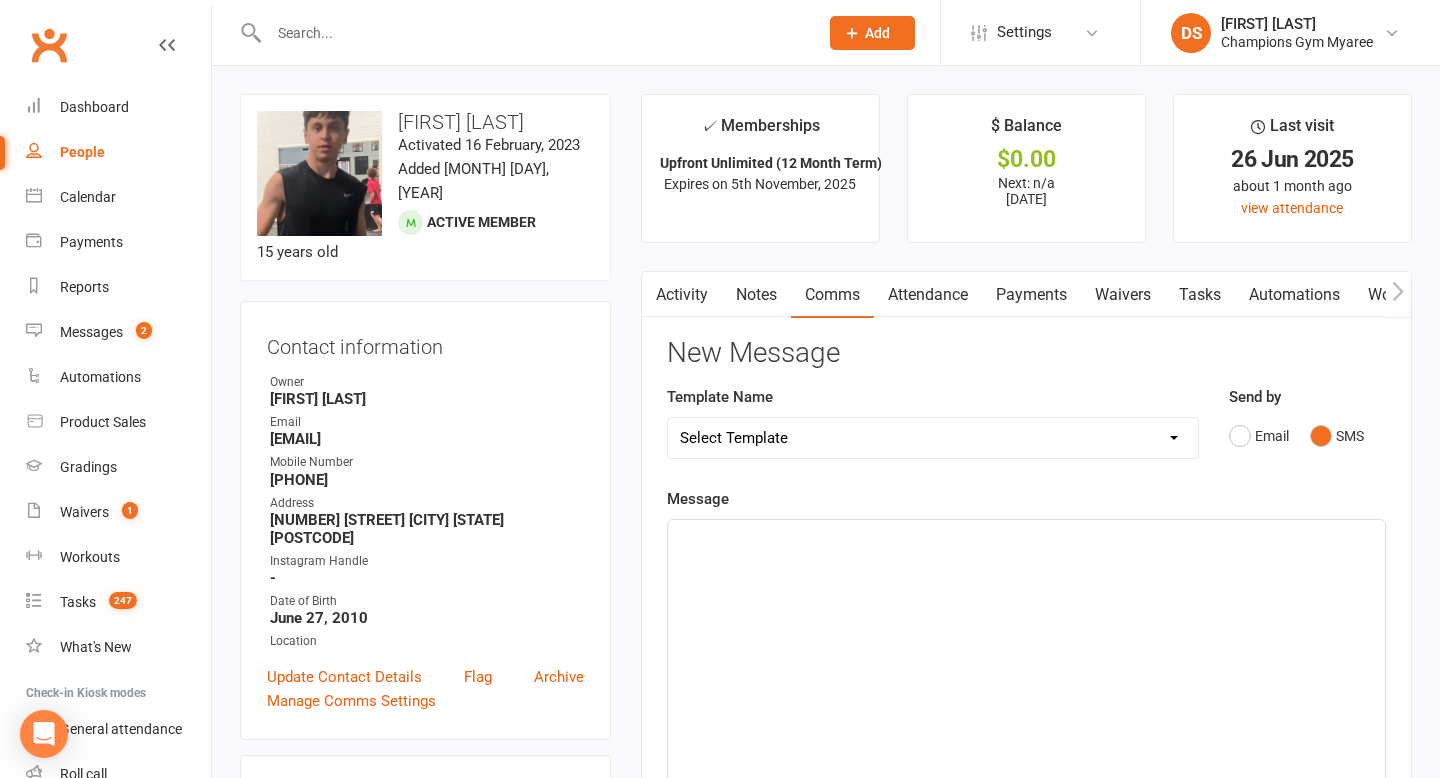 click on "﻿" 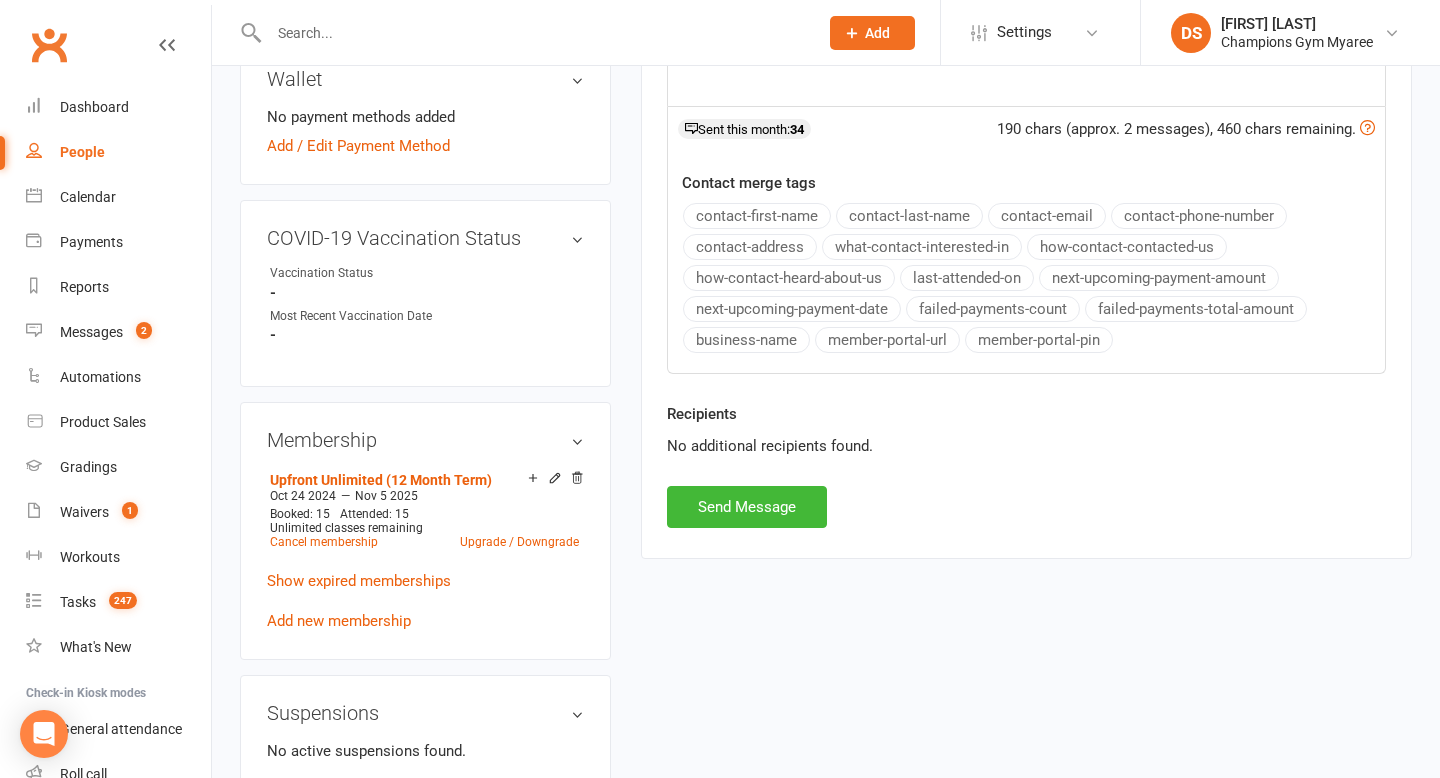 scroll, scrollTop: 715, scrollLeft: 0, axis: vertical 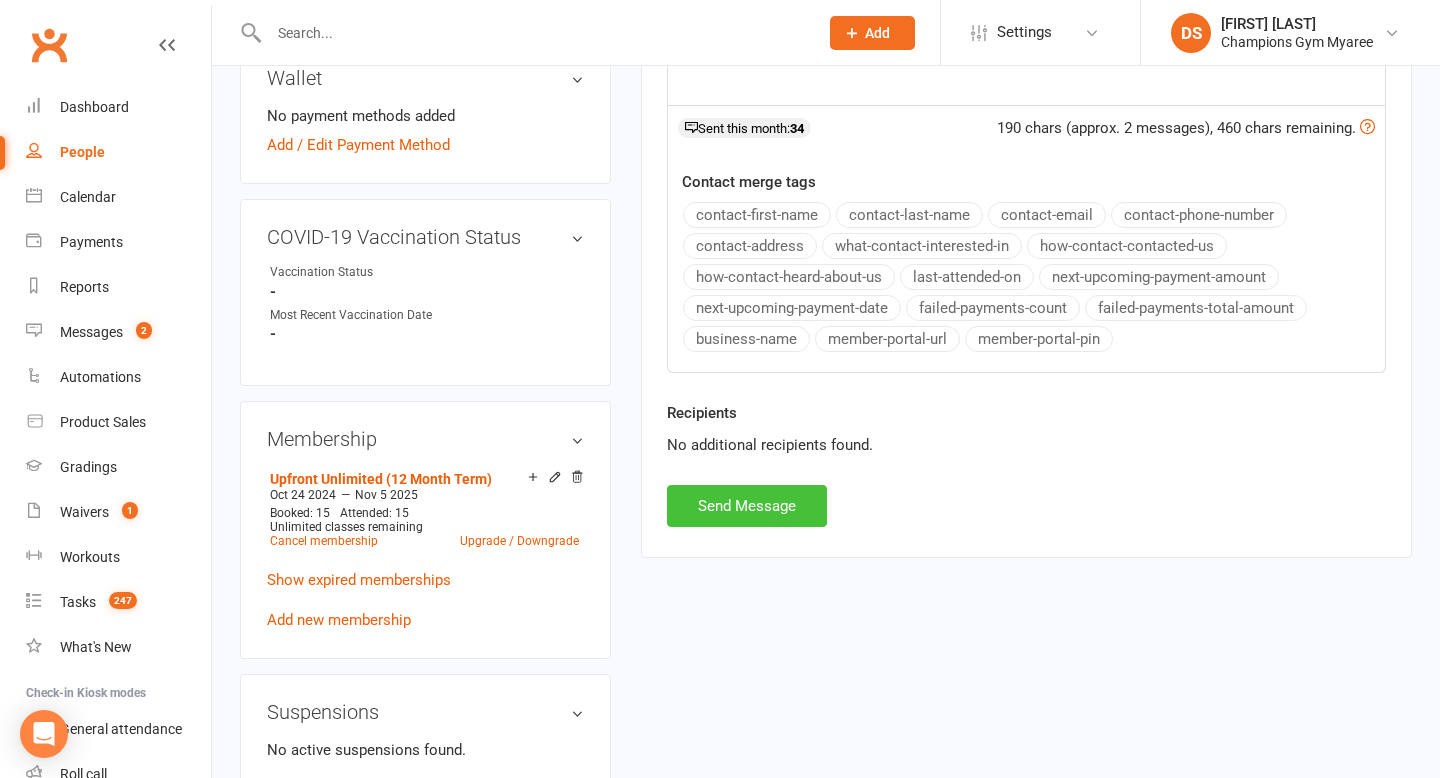 click on "Send Message" at bounding box center [747, 506] 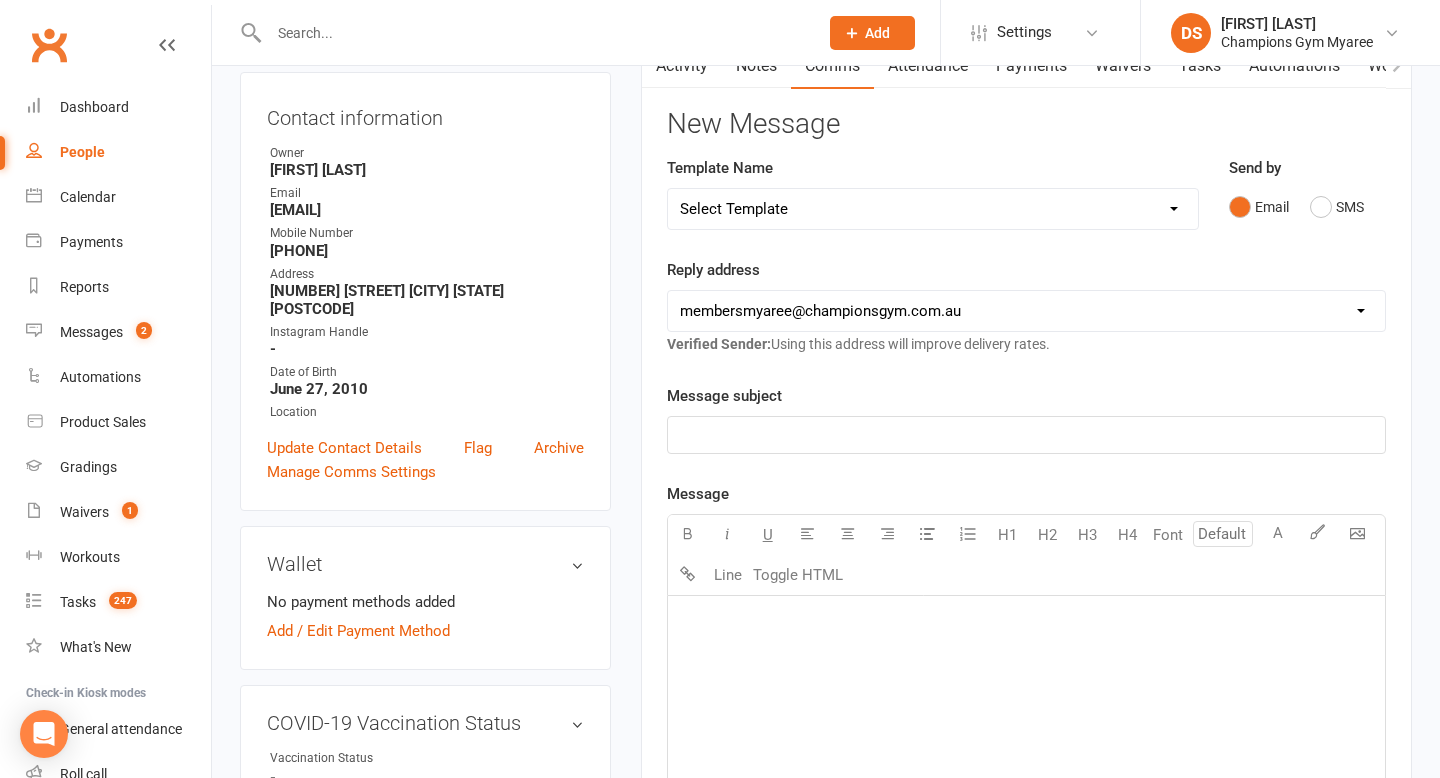scroll, scrollTop: 0, scrollLeft: 0, axis: both 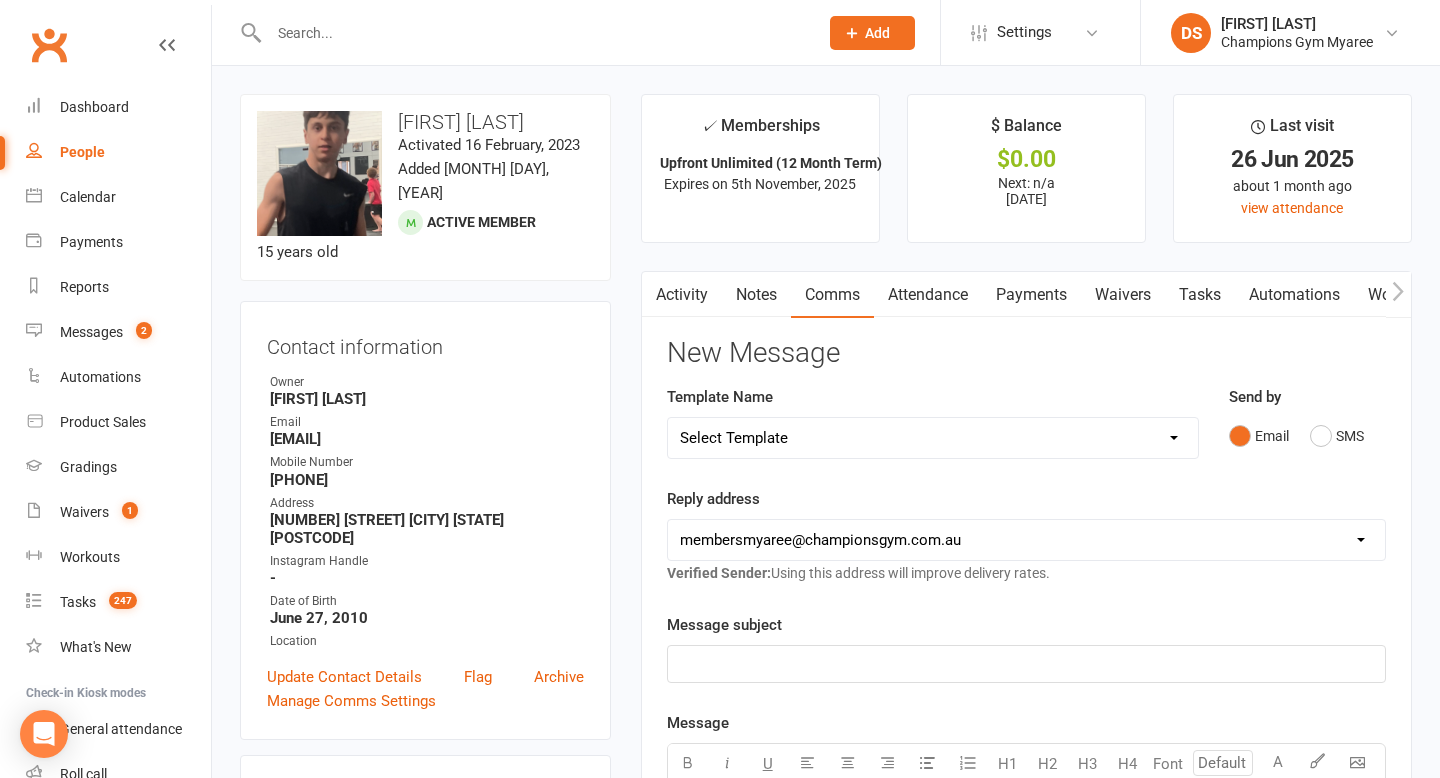 click at bounding box center (533, 33) 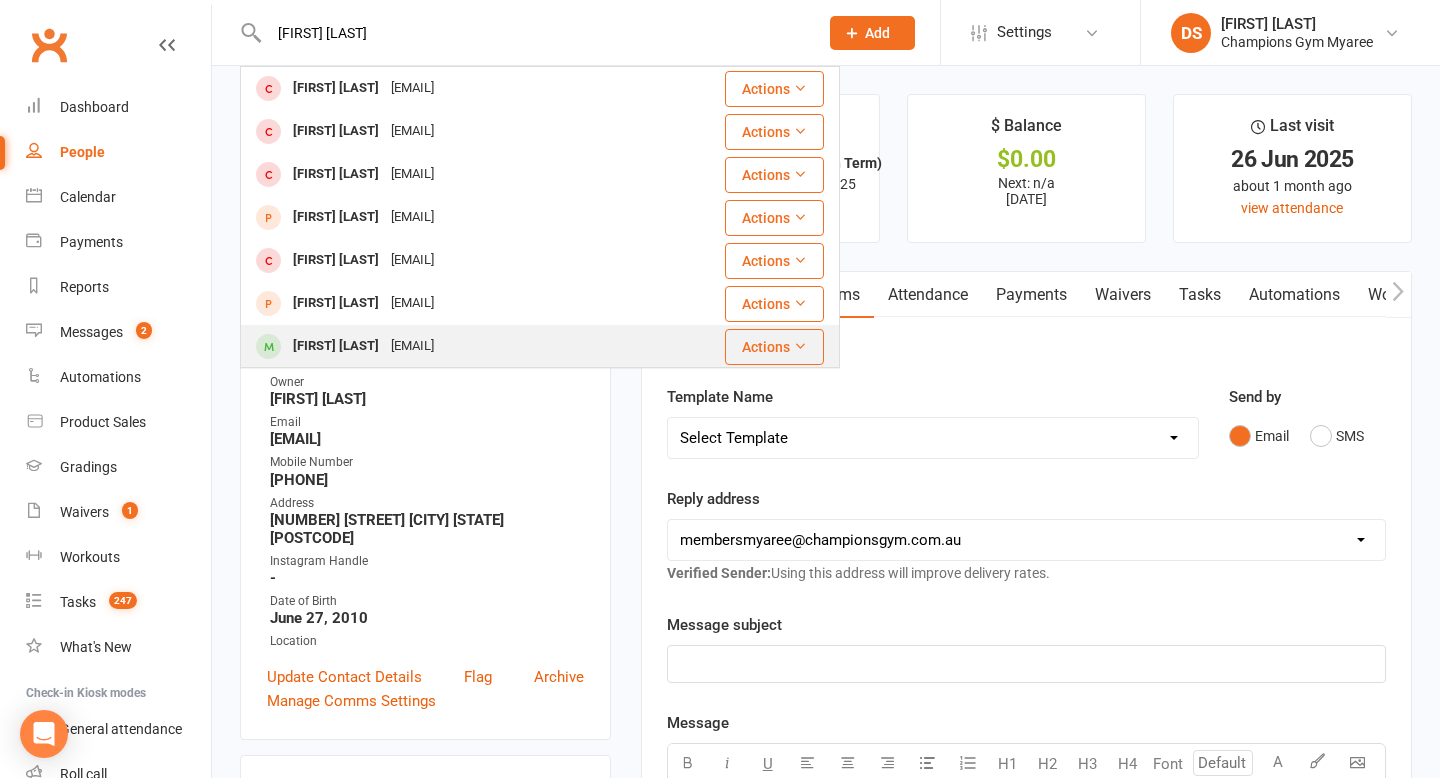 type on "[FIRST] [LAST]" 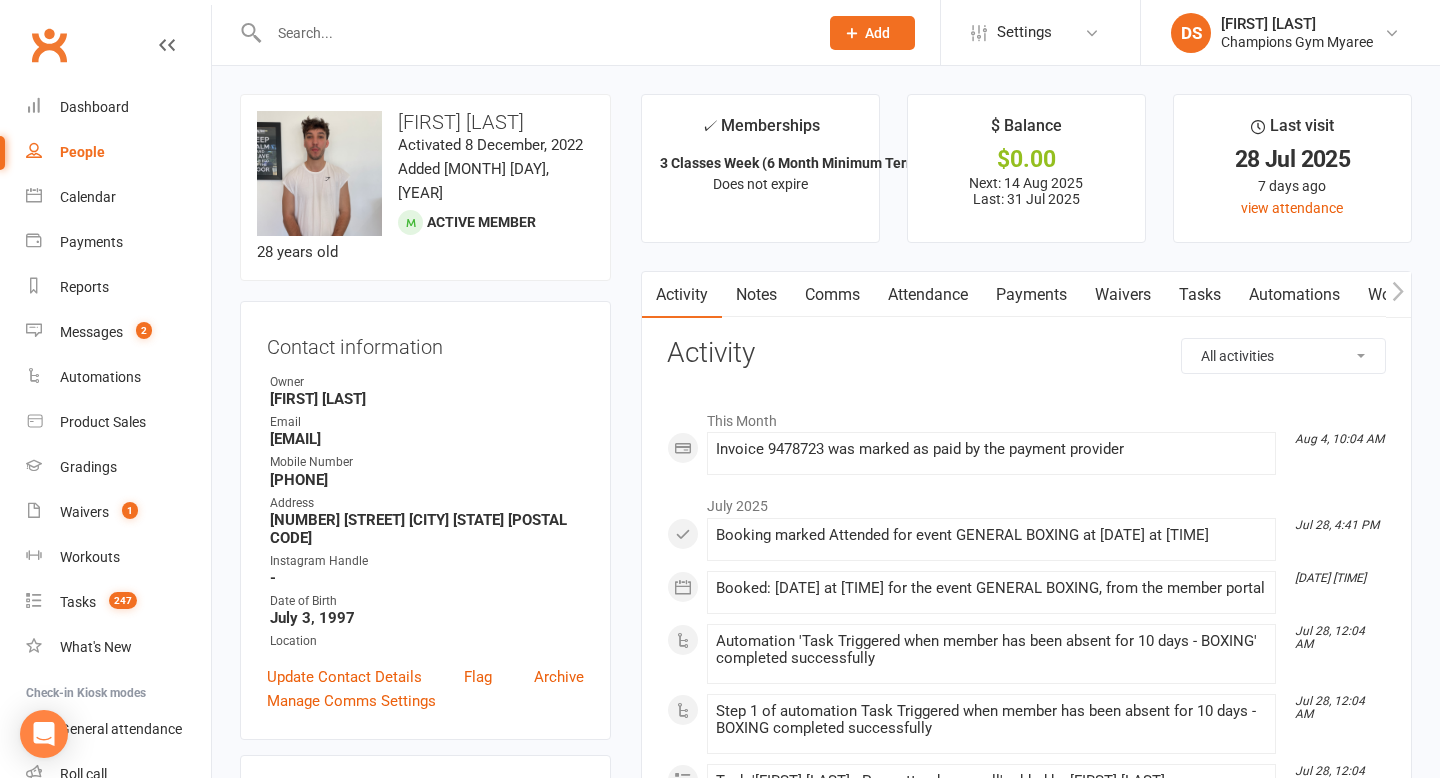 click on "Comms" at bounding box center (832, 295) 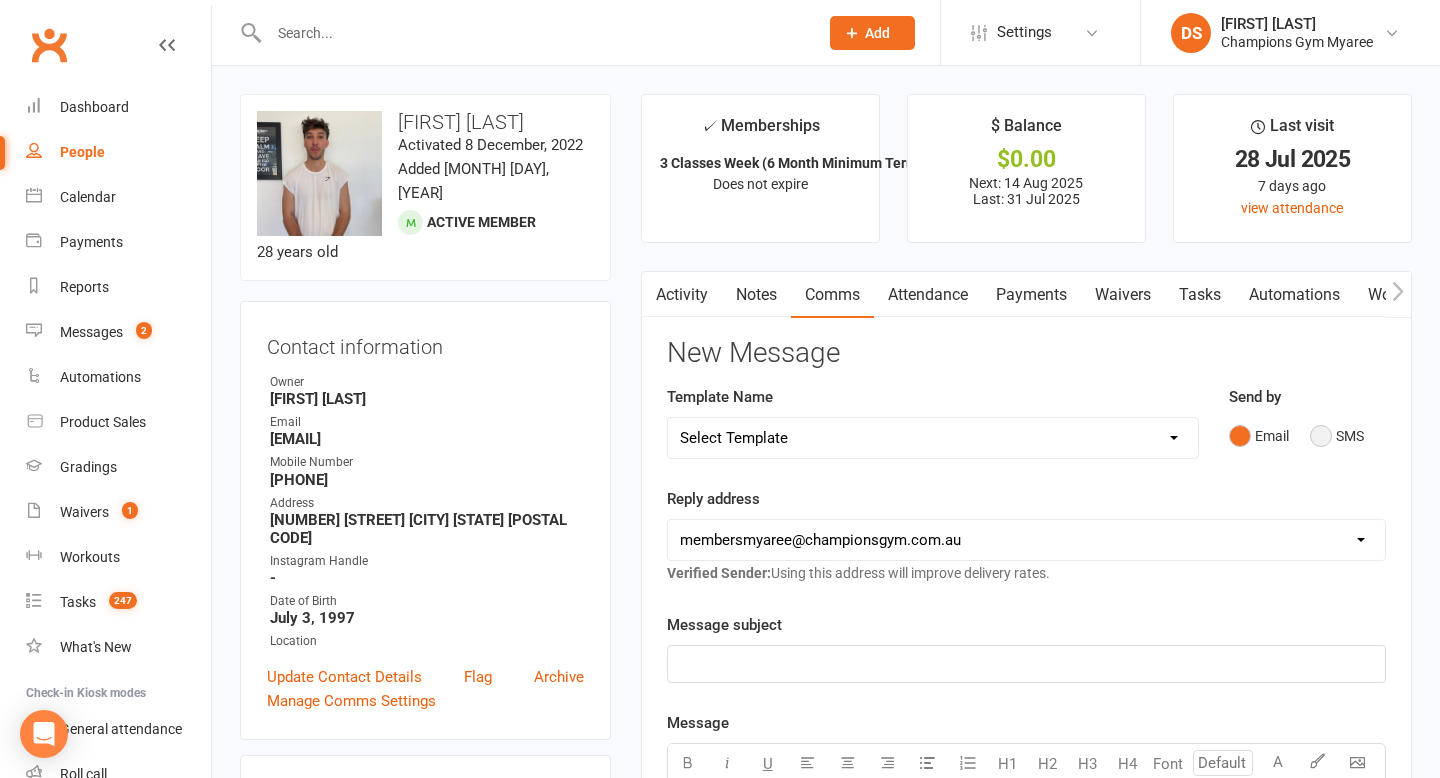 click on "SMS" at bounding box center (1337, 436) 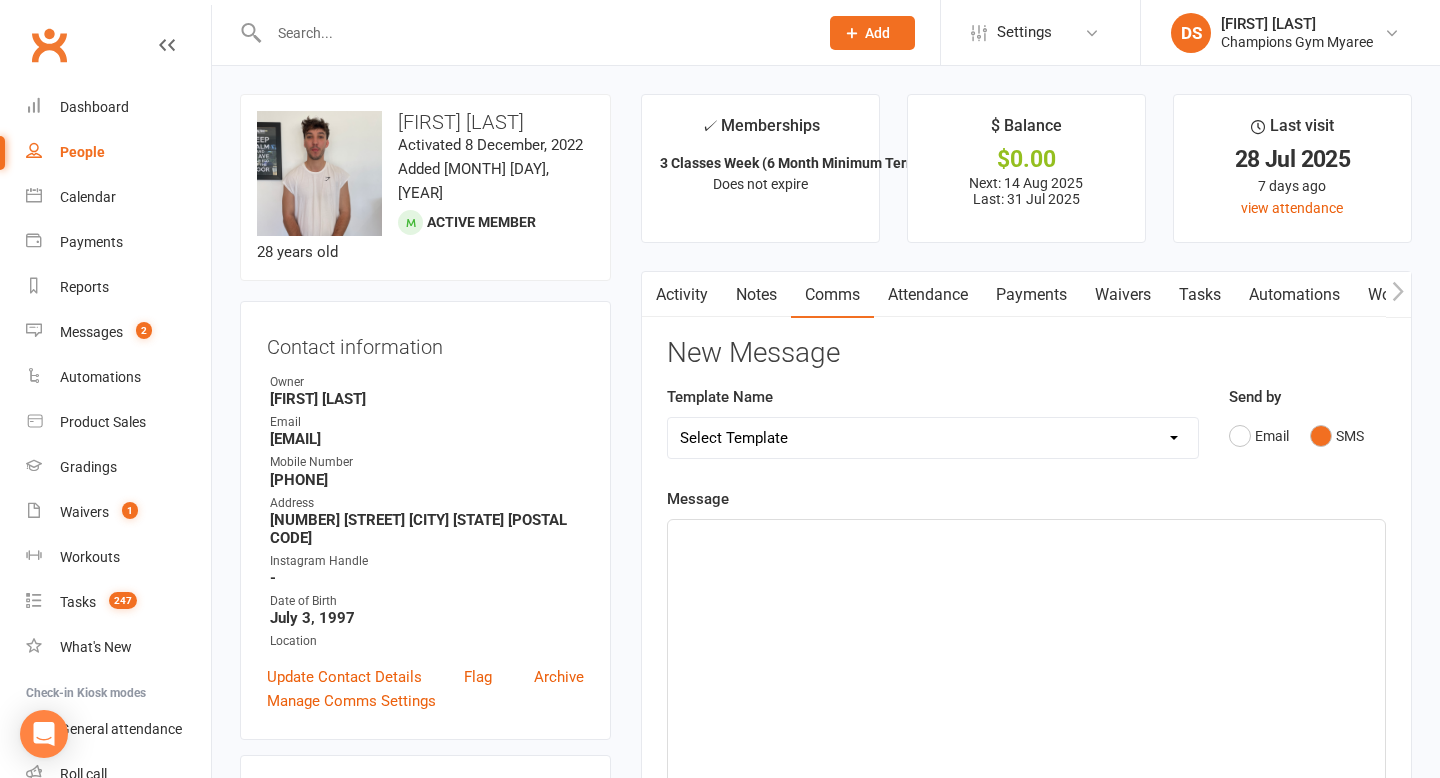 click on "Notes" at bounding box center [756, 295] 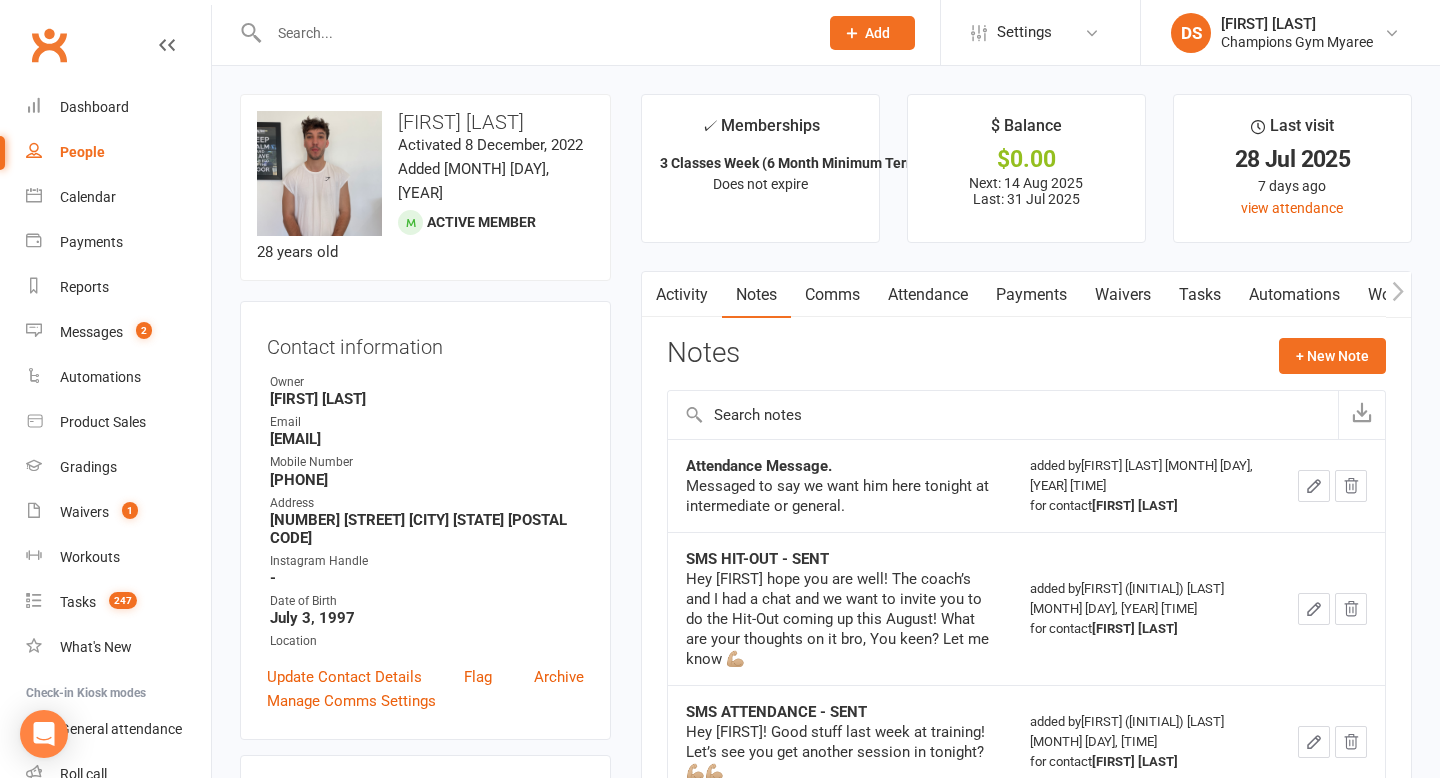 click on "Notes + New Note" at bounding box center (1026, 364) 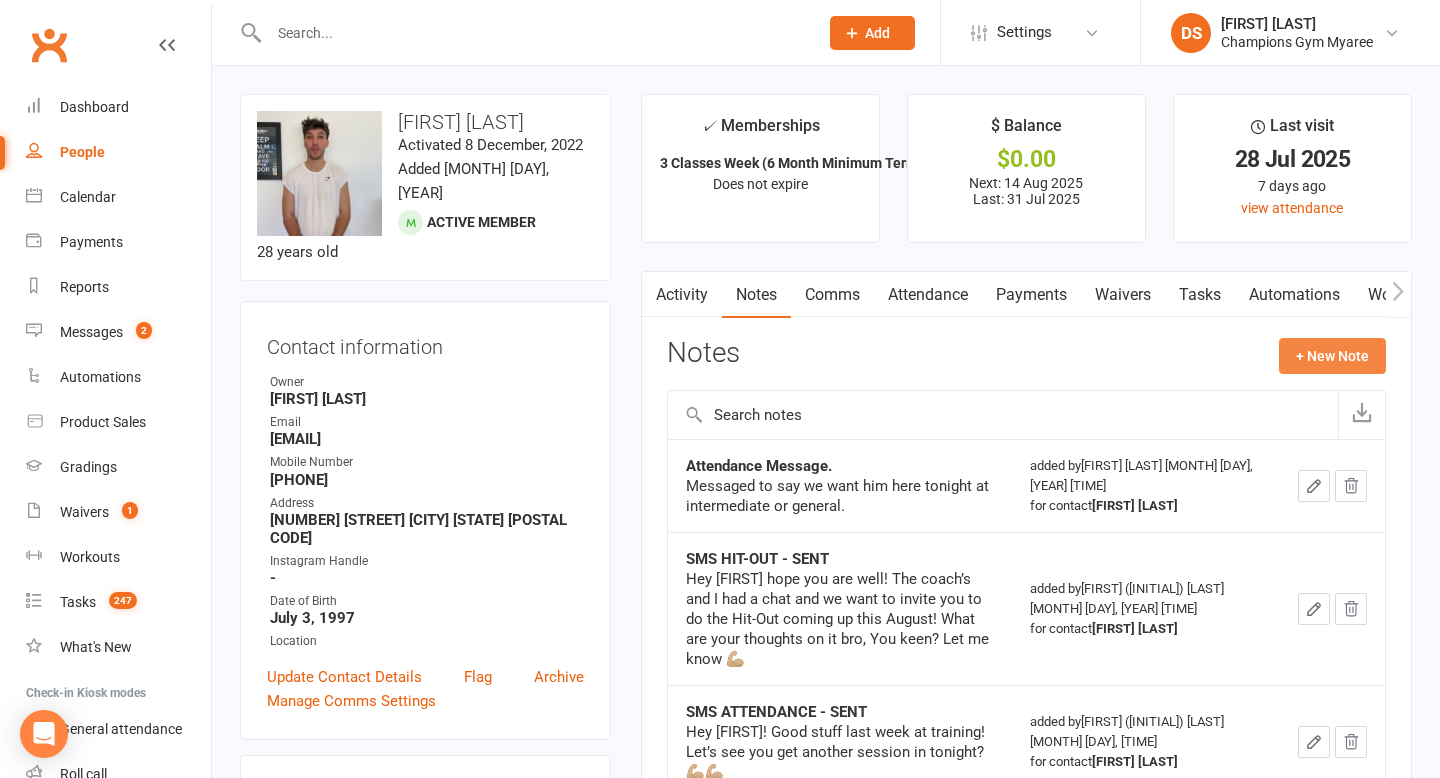 click on "+ New Note" at bounding box center (1332, 356) 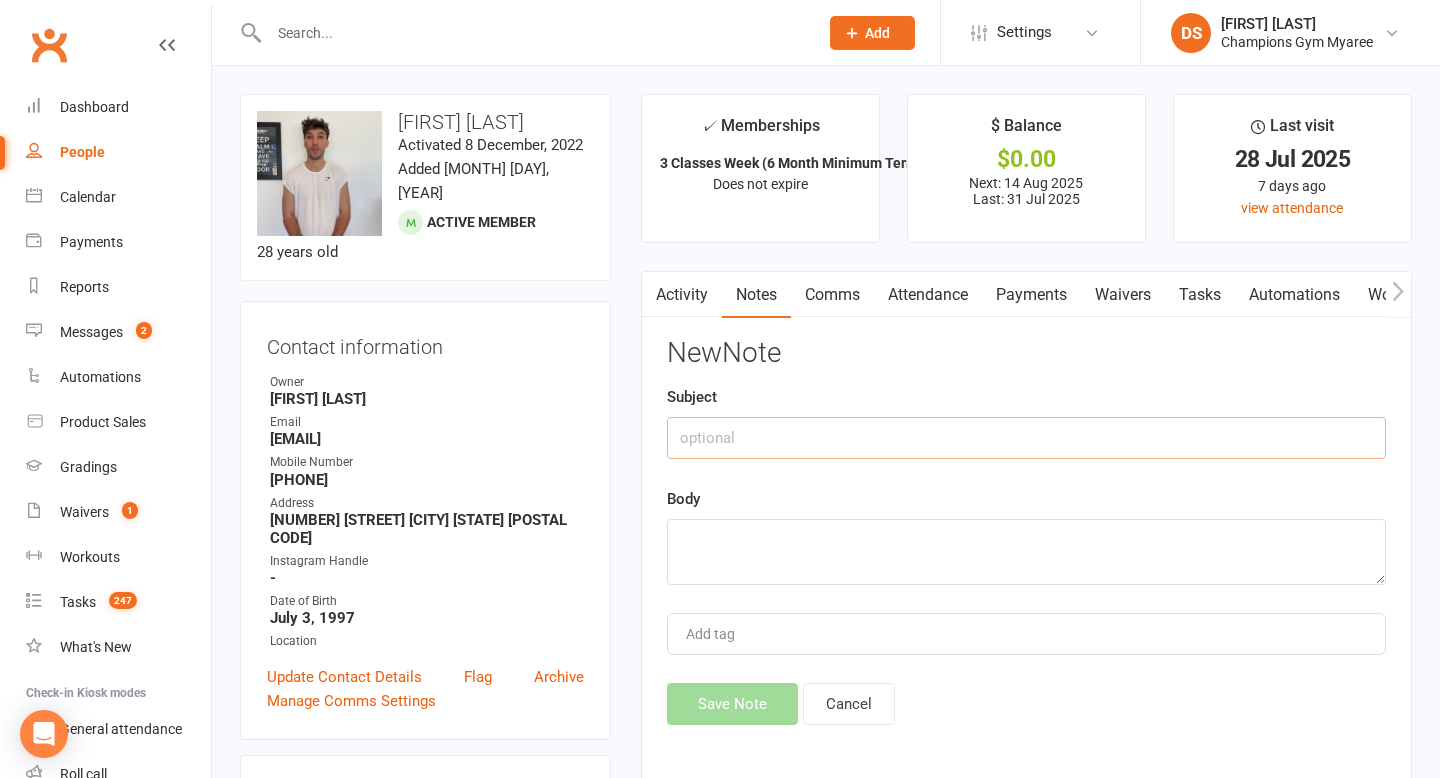 click at bounding box center (1026, 438) 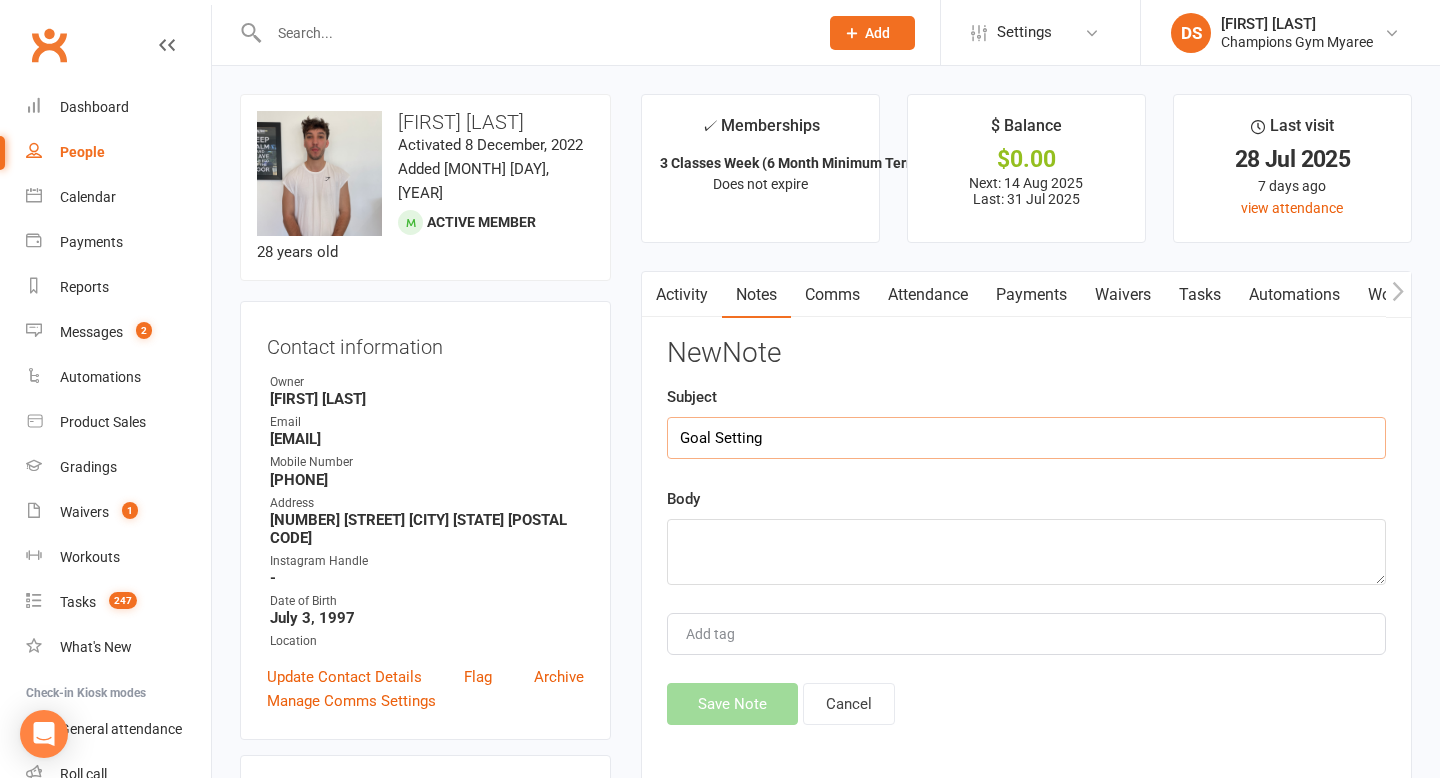 type on "Goal Setting" 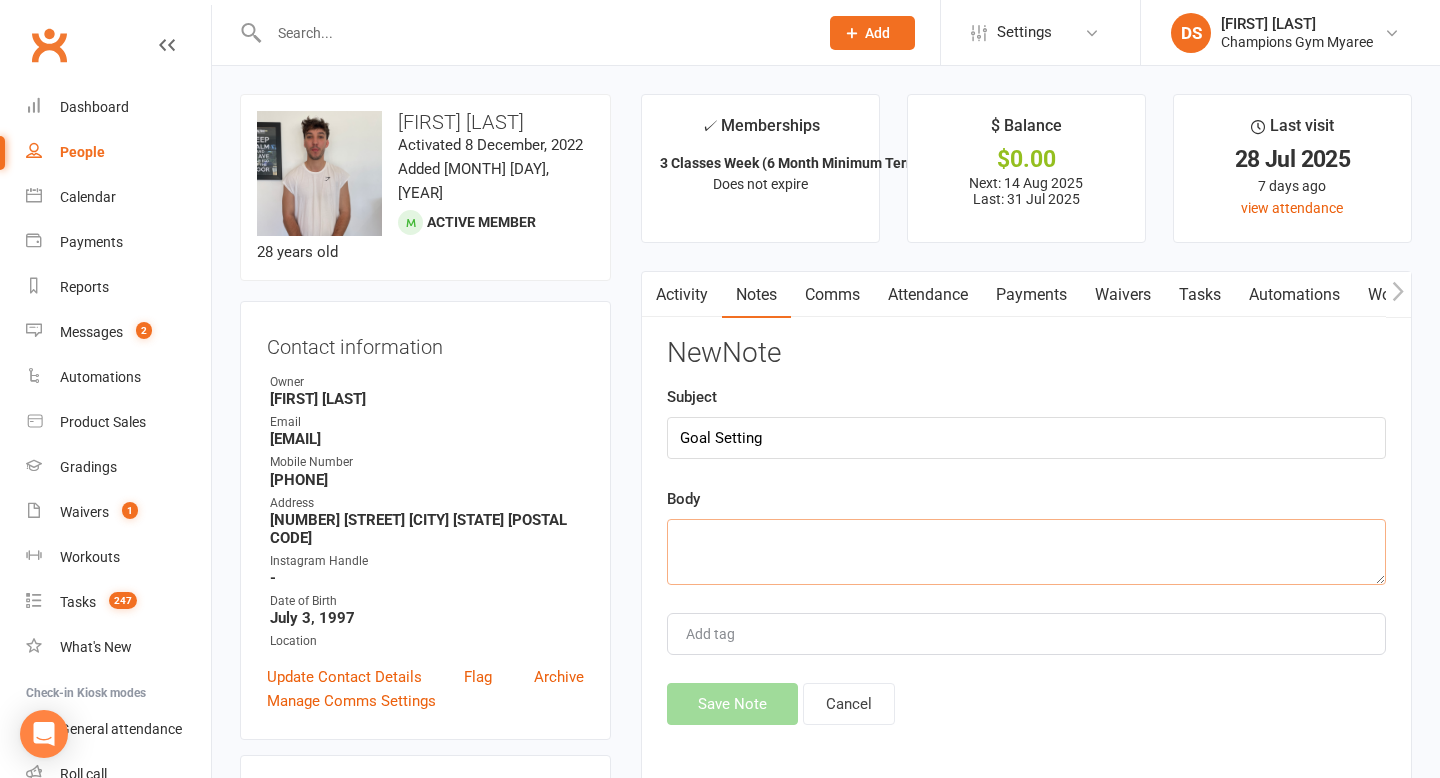 click at bounding box center (1026, 552) 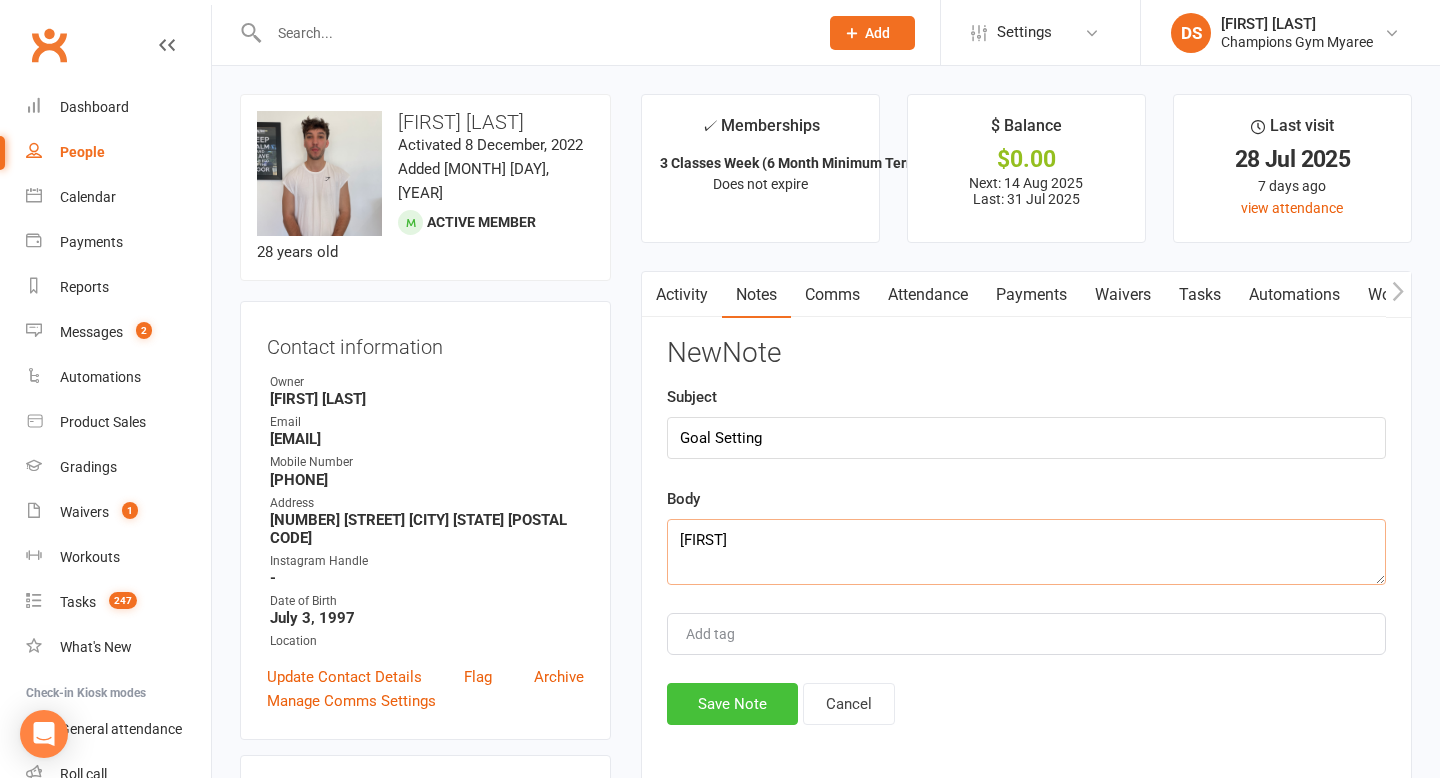 type on "[FIRST]" 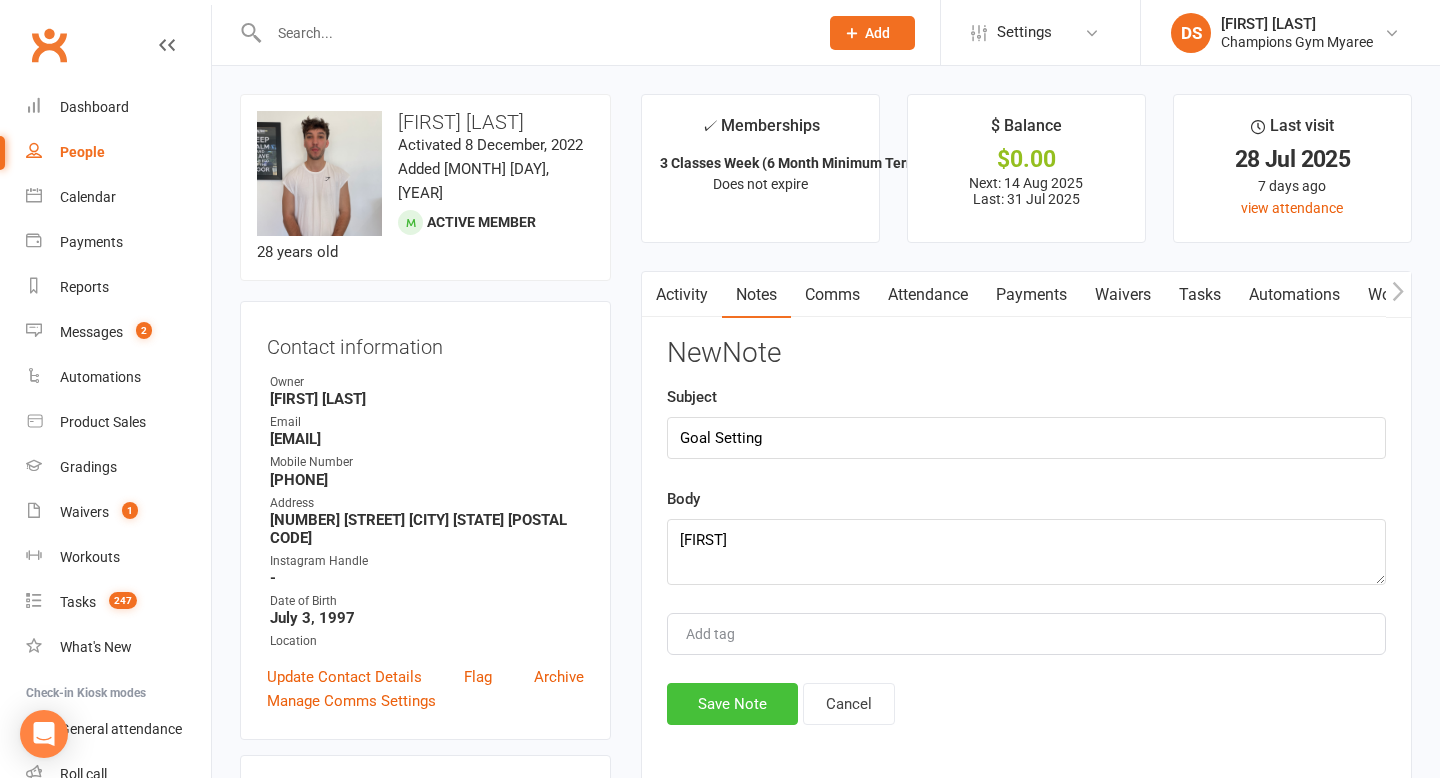 click on "Save Note" at bounding box center (732, 704) 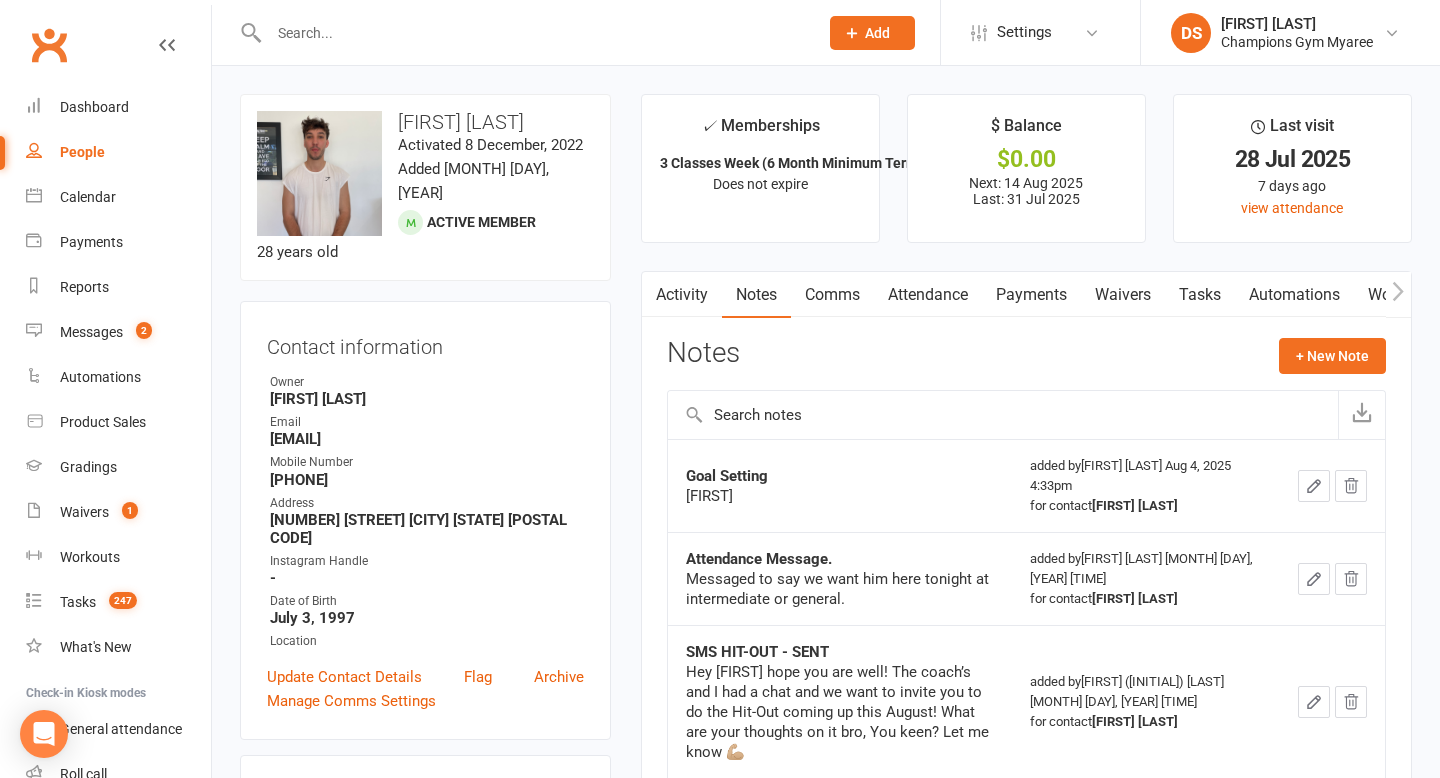 click at bounding box center [533, 33] 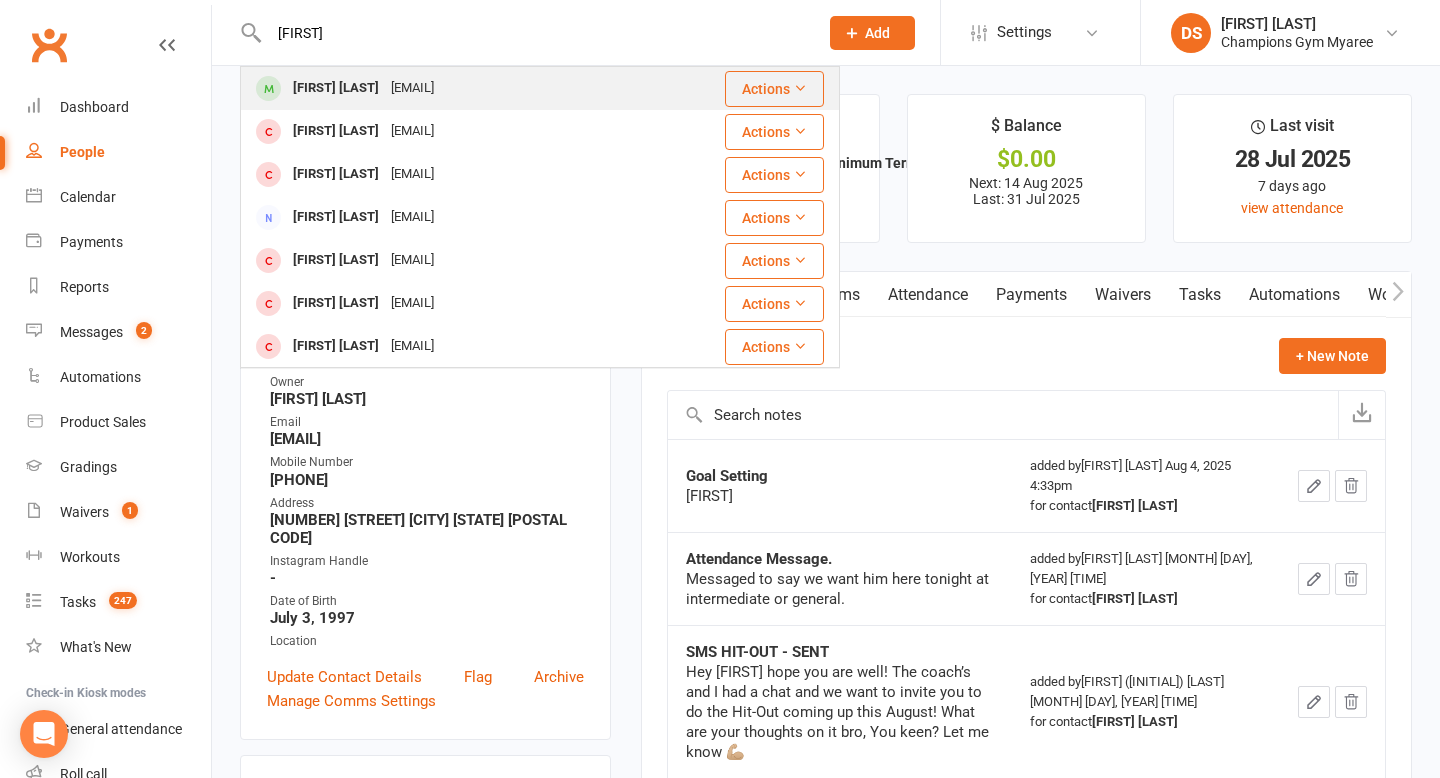 type on "[FIRST]" 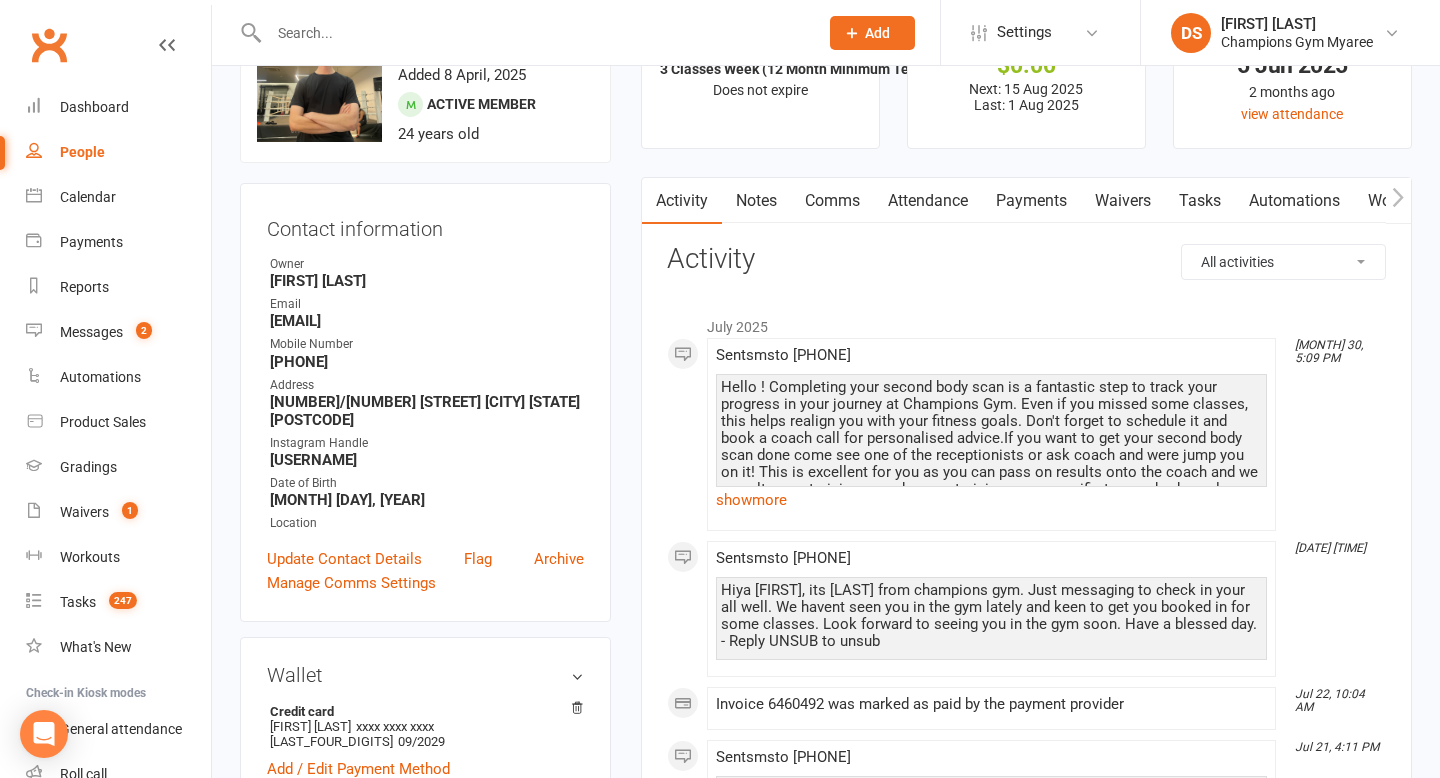 scroll, scrollTop: 123, scrollLeft: 0, axis: vertical 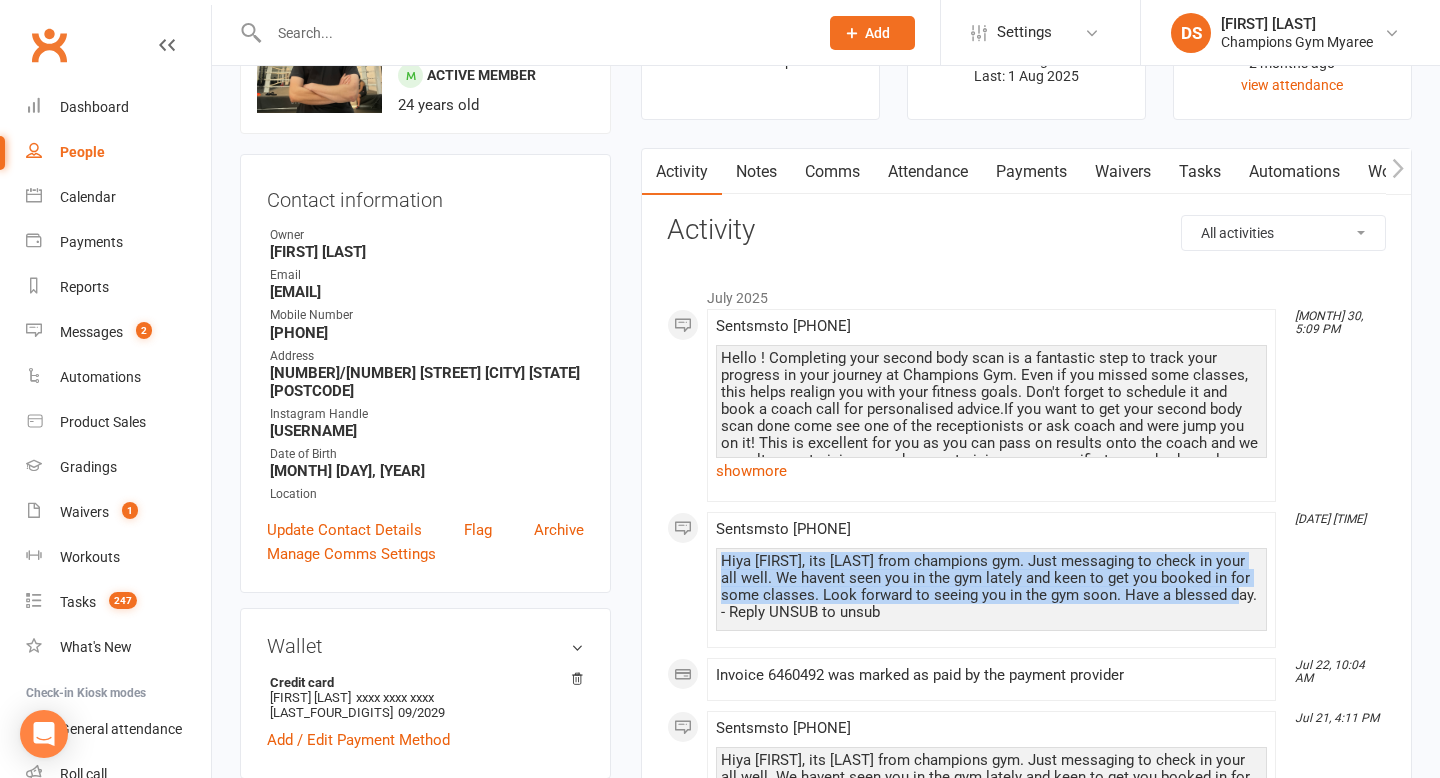 drag, startPoint x: 724, startPoint y: 562, endPoint x: 1250, endPoint y: 601, distance: 527.44385 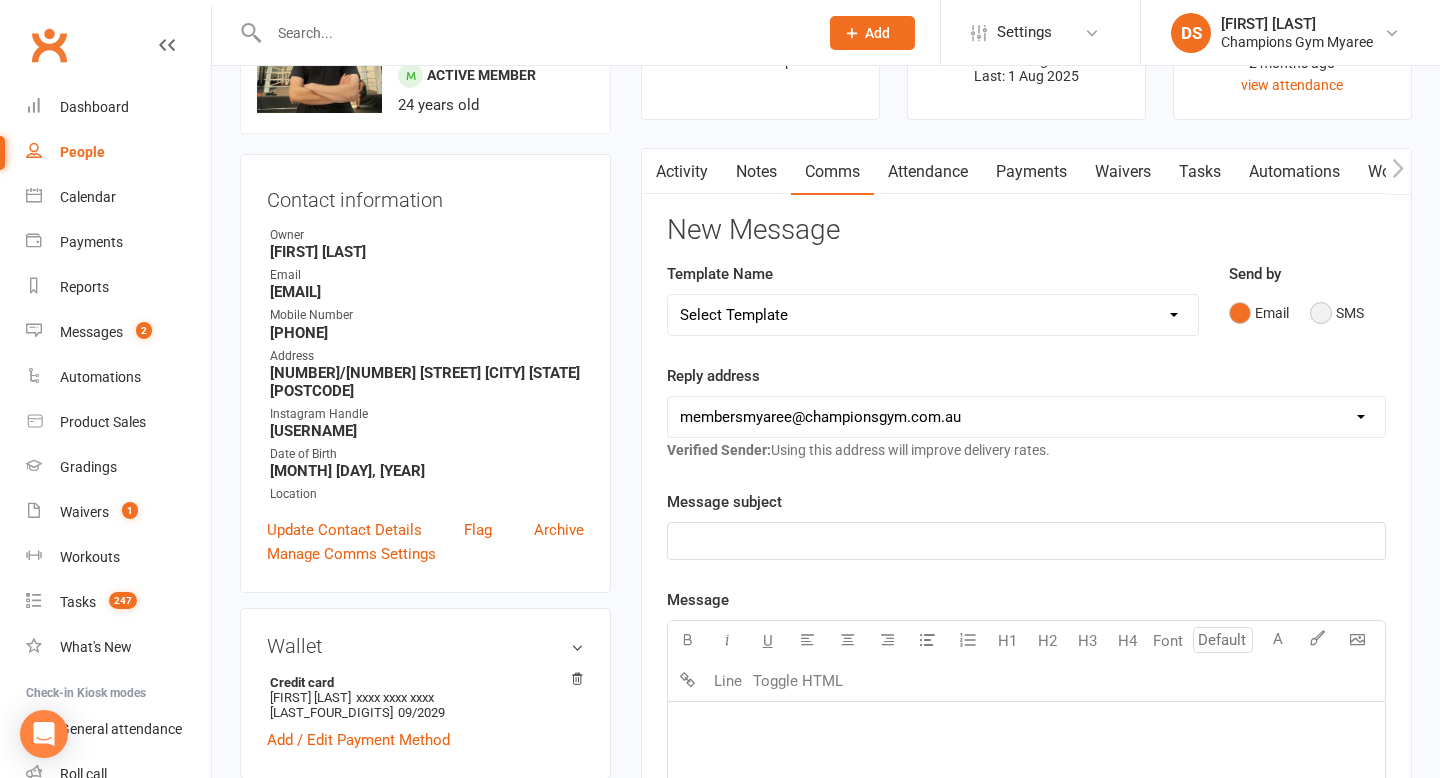 click on "SMS" at bounding box center (1337, 313) 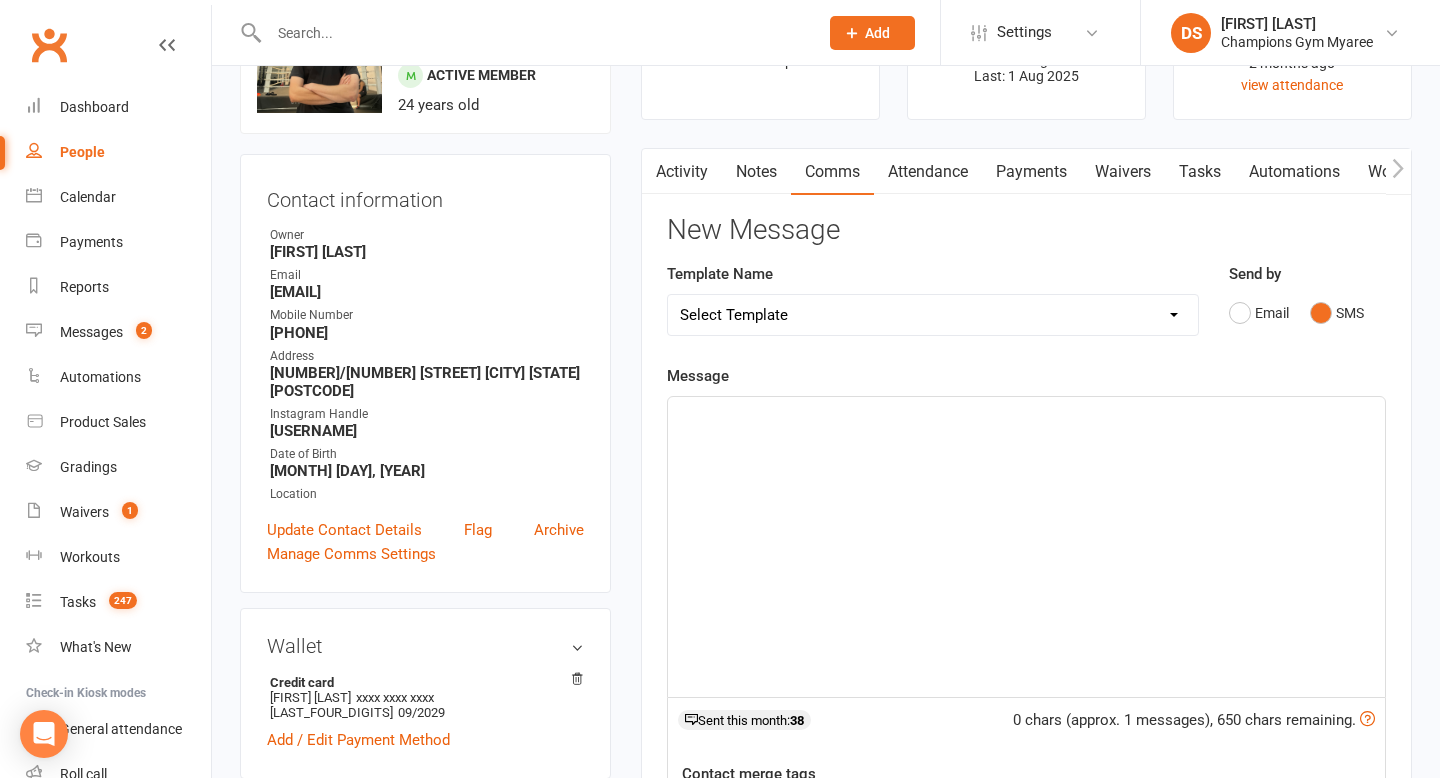 click on "﻿" 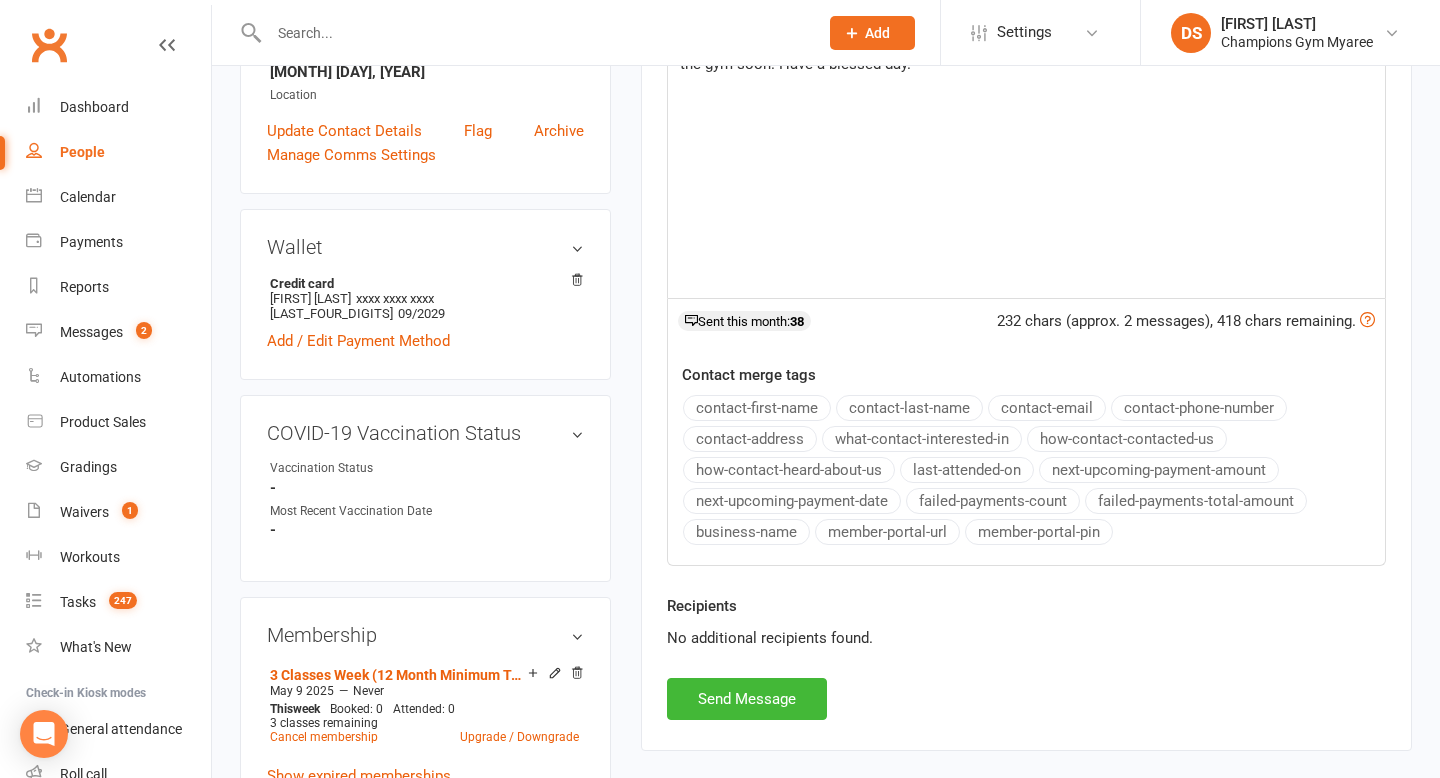 scroll, scrollTop: 525, scrollLeft: 0, axis: vertical 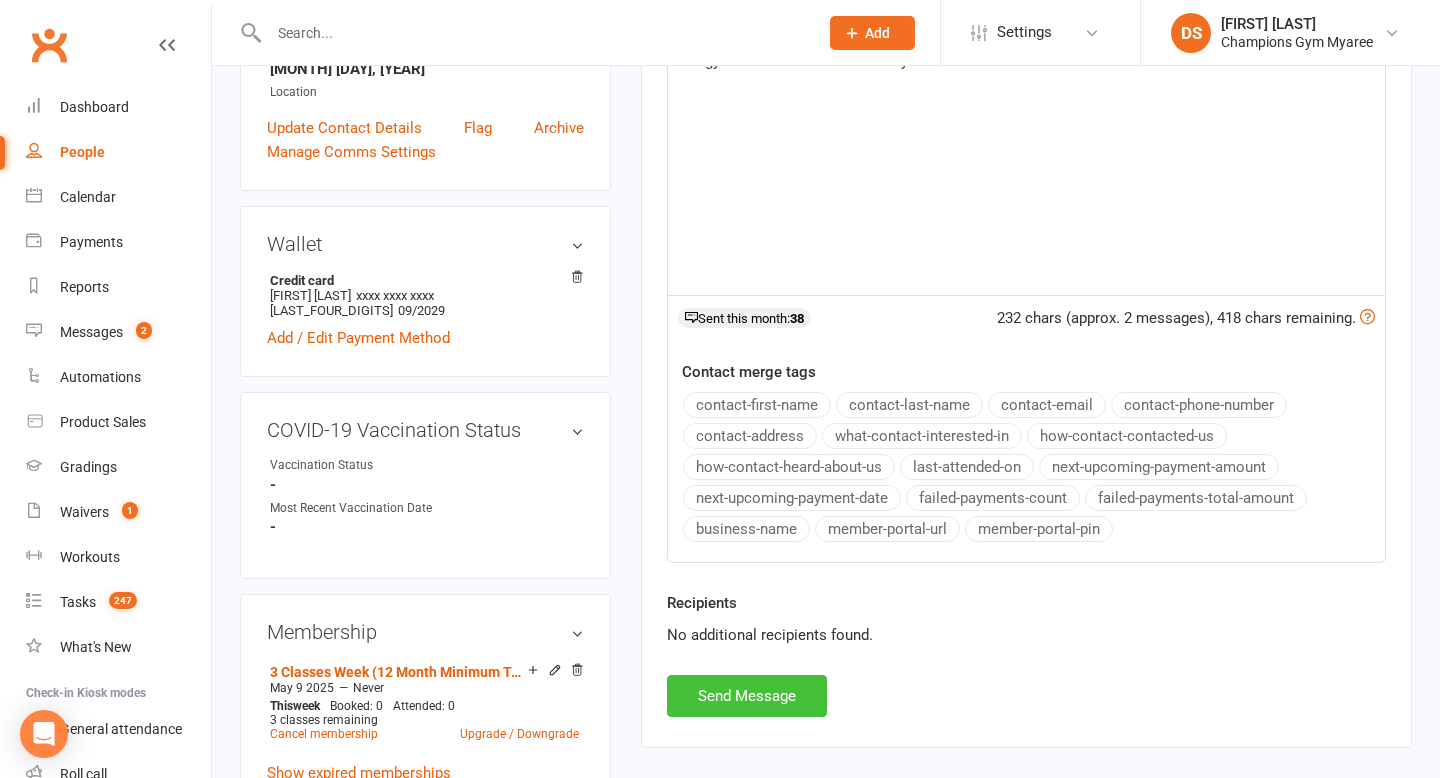 click on "Send Message" at bounding box center (747, 696) 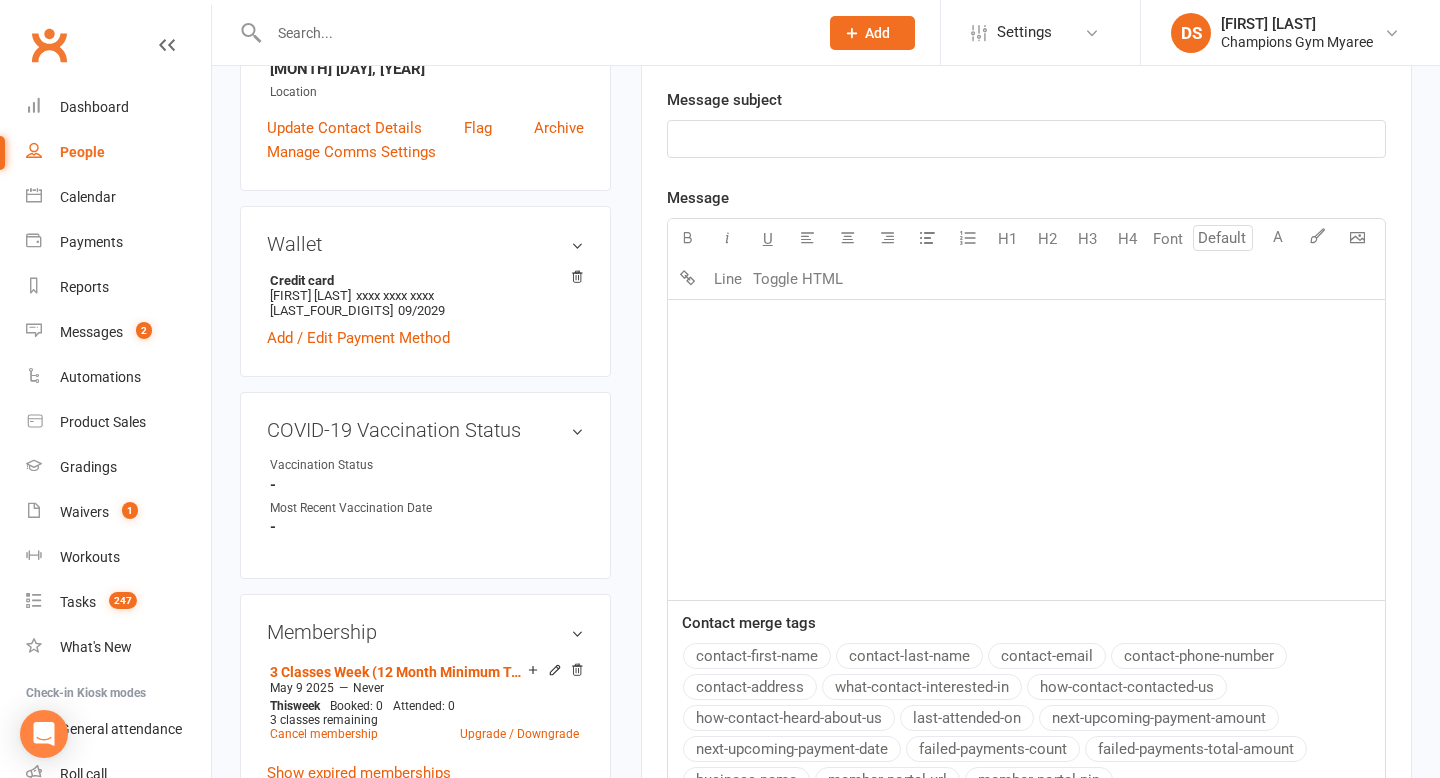 click at bounding box center (533, 33) 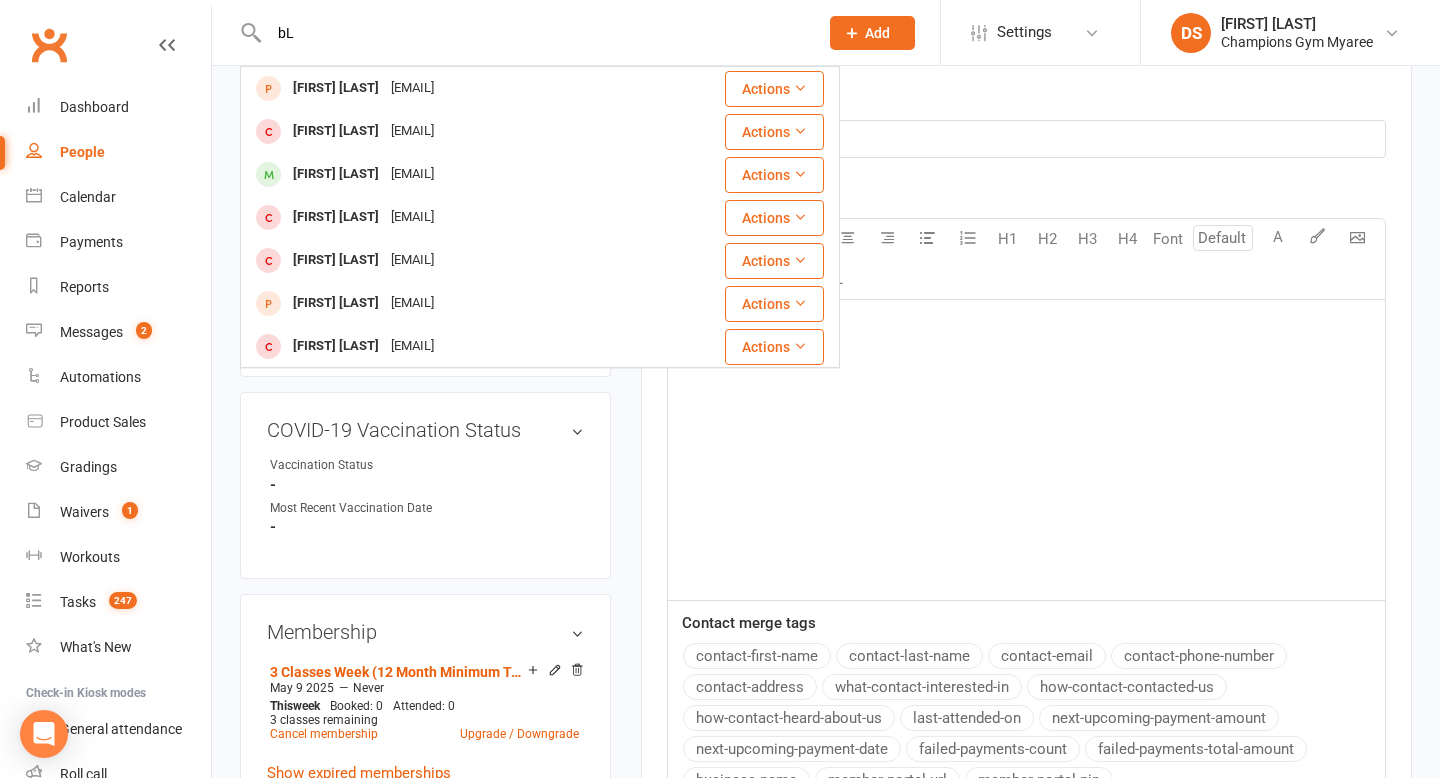 type on "b" 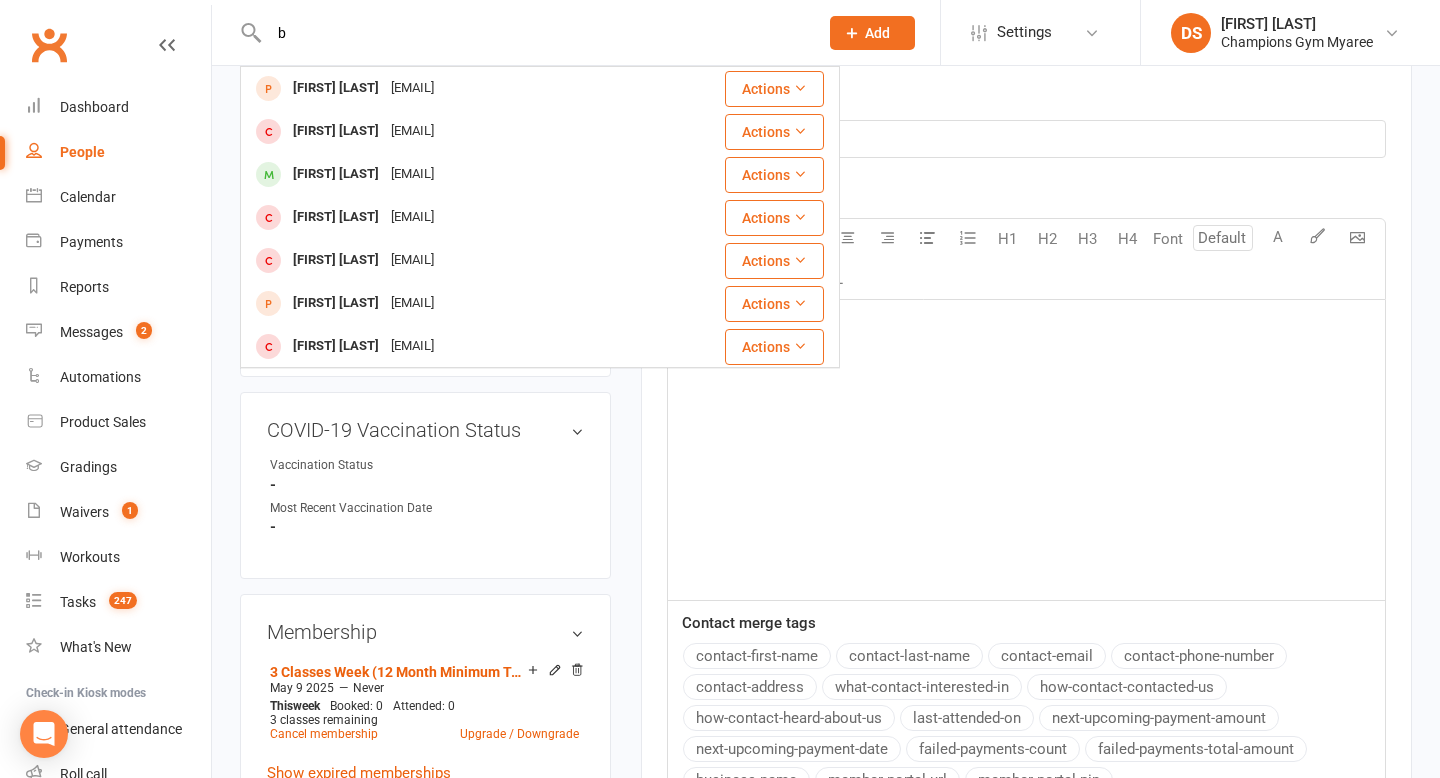 type 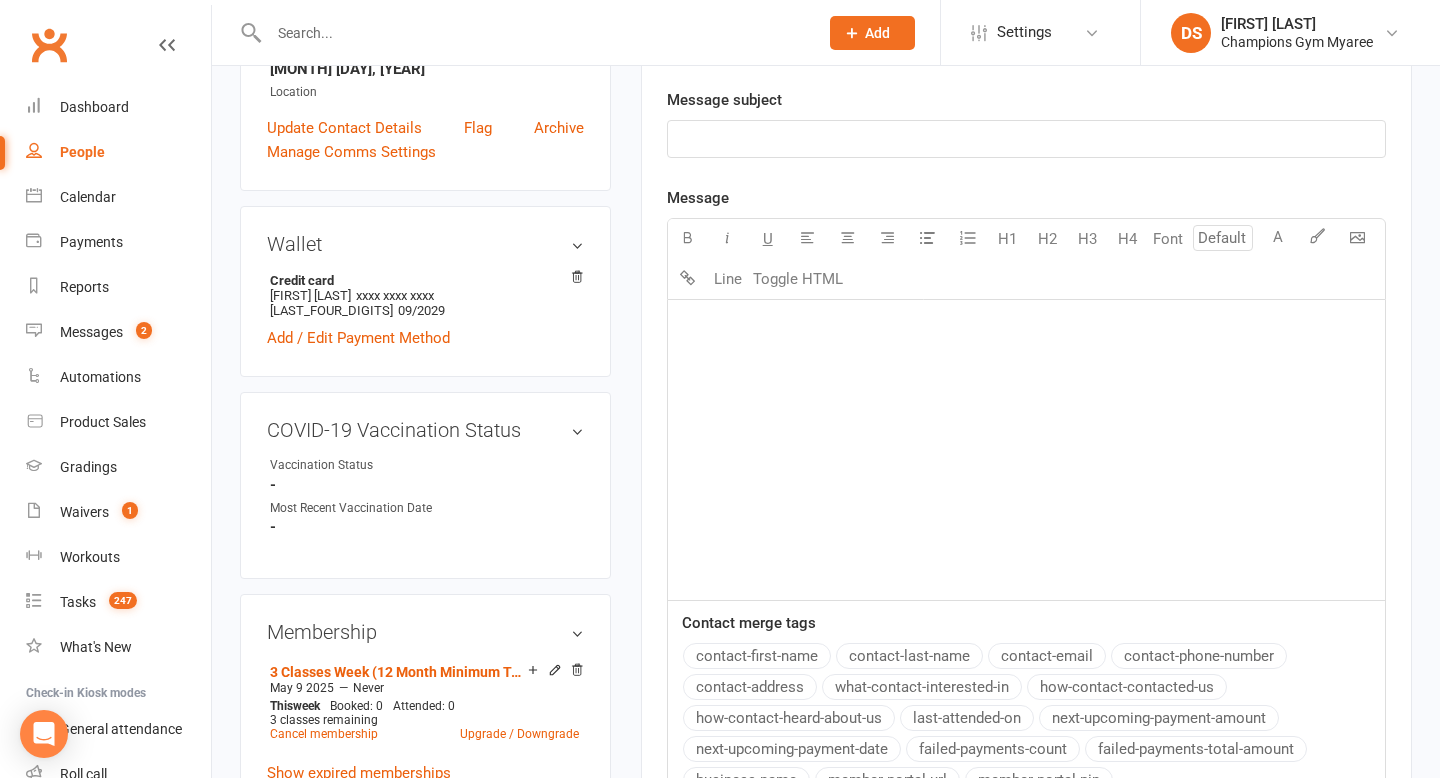 scroll, scrollTop: 398, scrollLeft: 0, axis: vertical 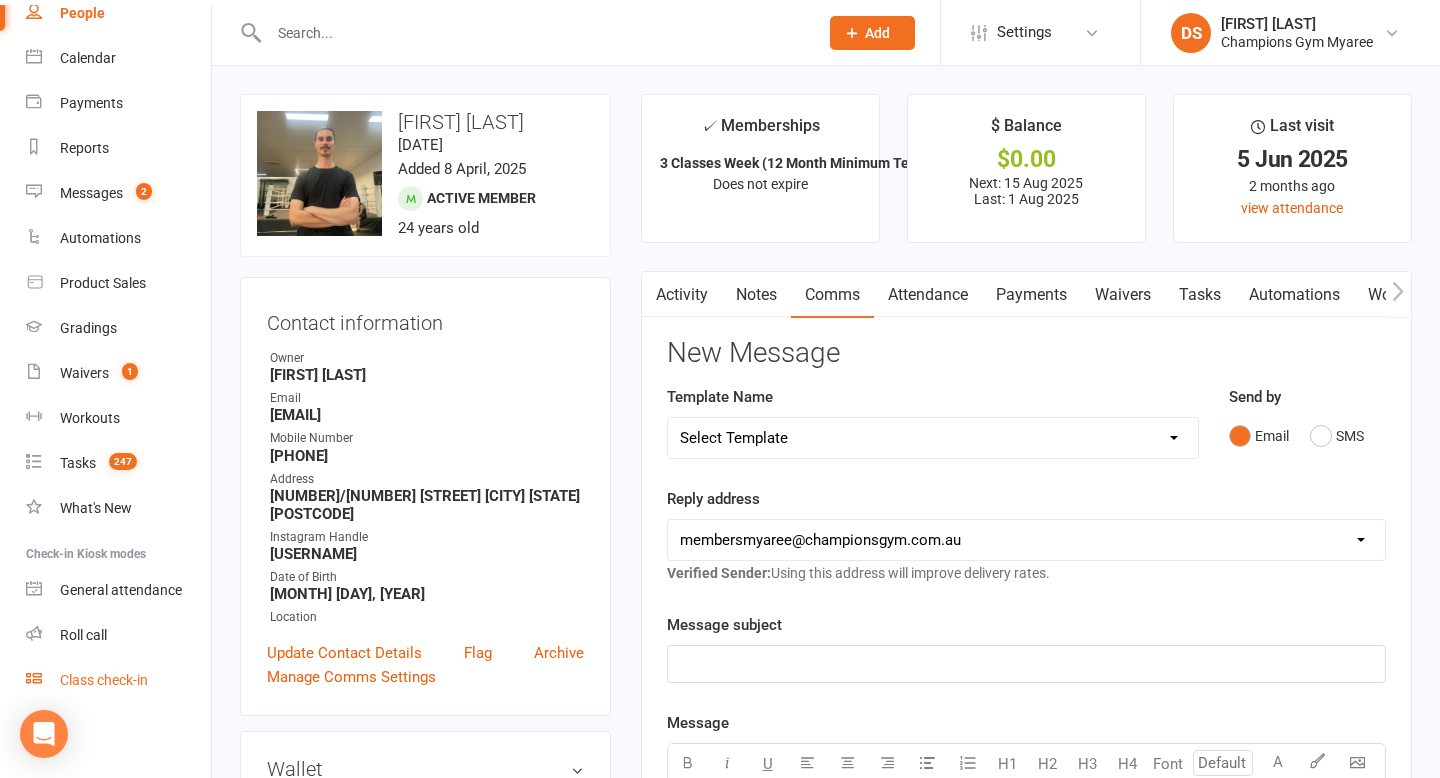 click on "Class check-in" at bounding box center [104, 680] 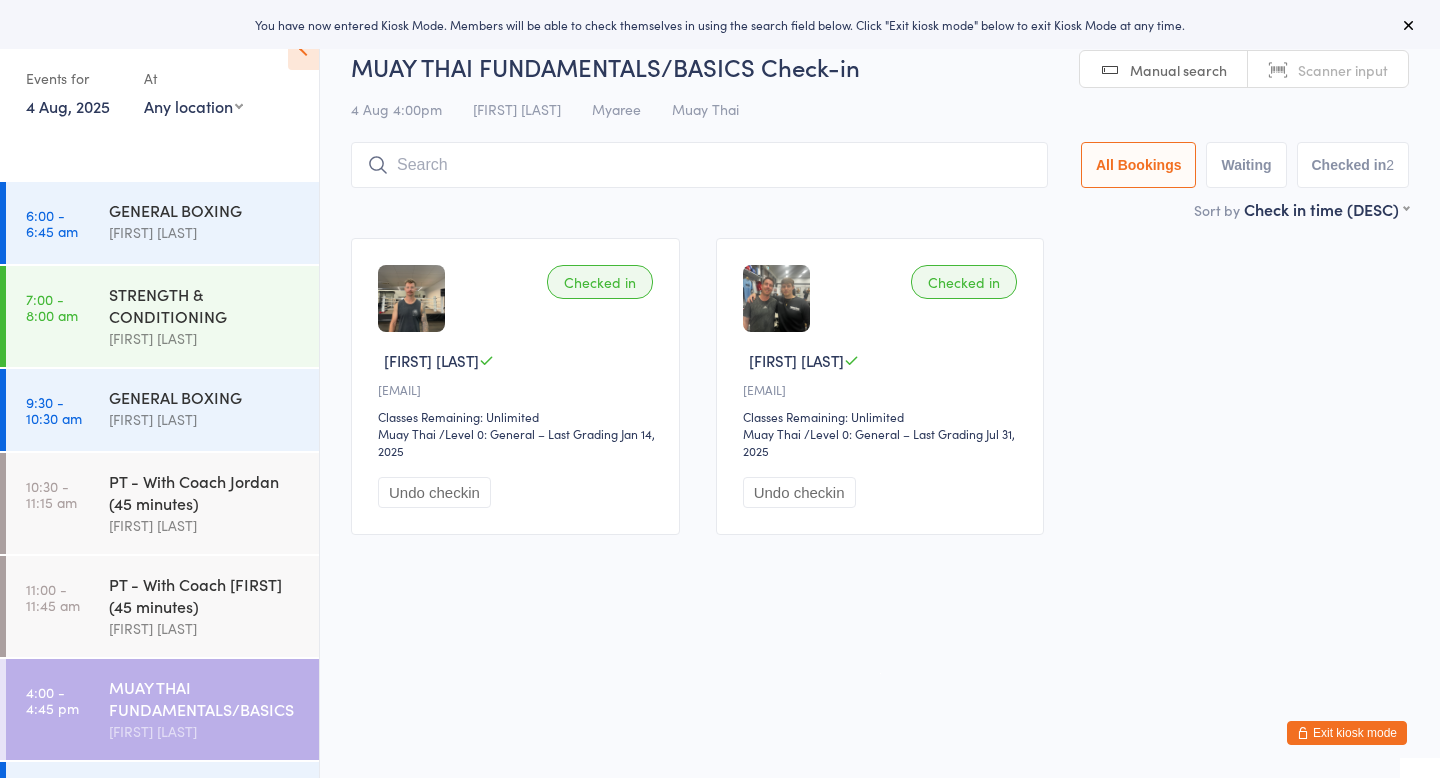 scroll, scrollTop: 0, scrollLeft: 0, axis: both 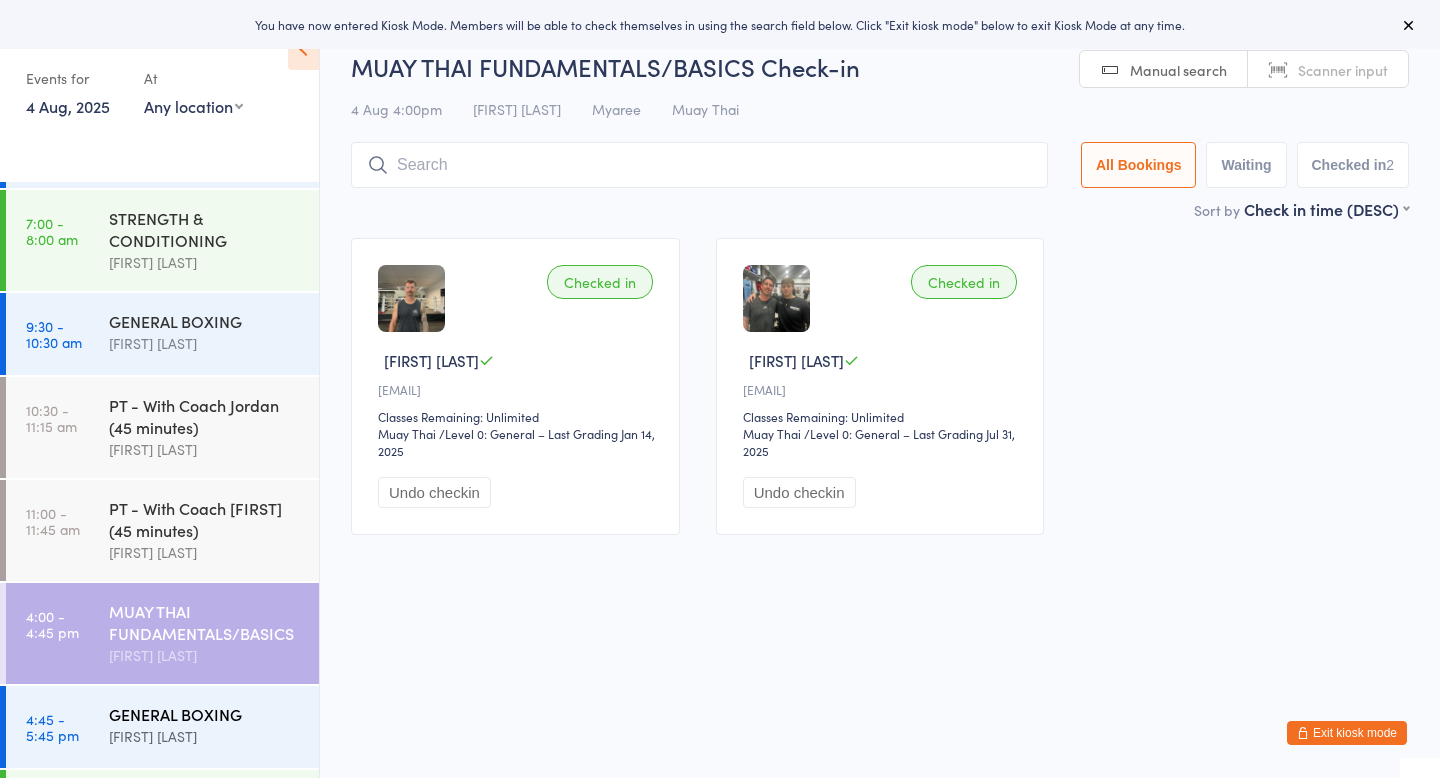 click on "GENERAL BOXING Duran Singh" at bounding box center [214, 725] 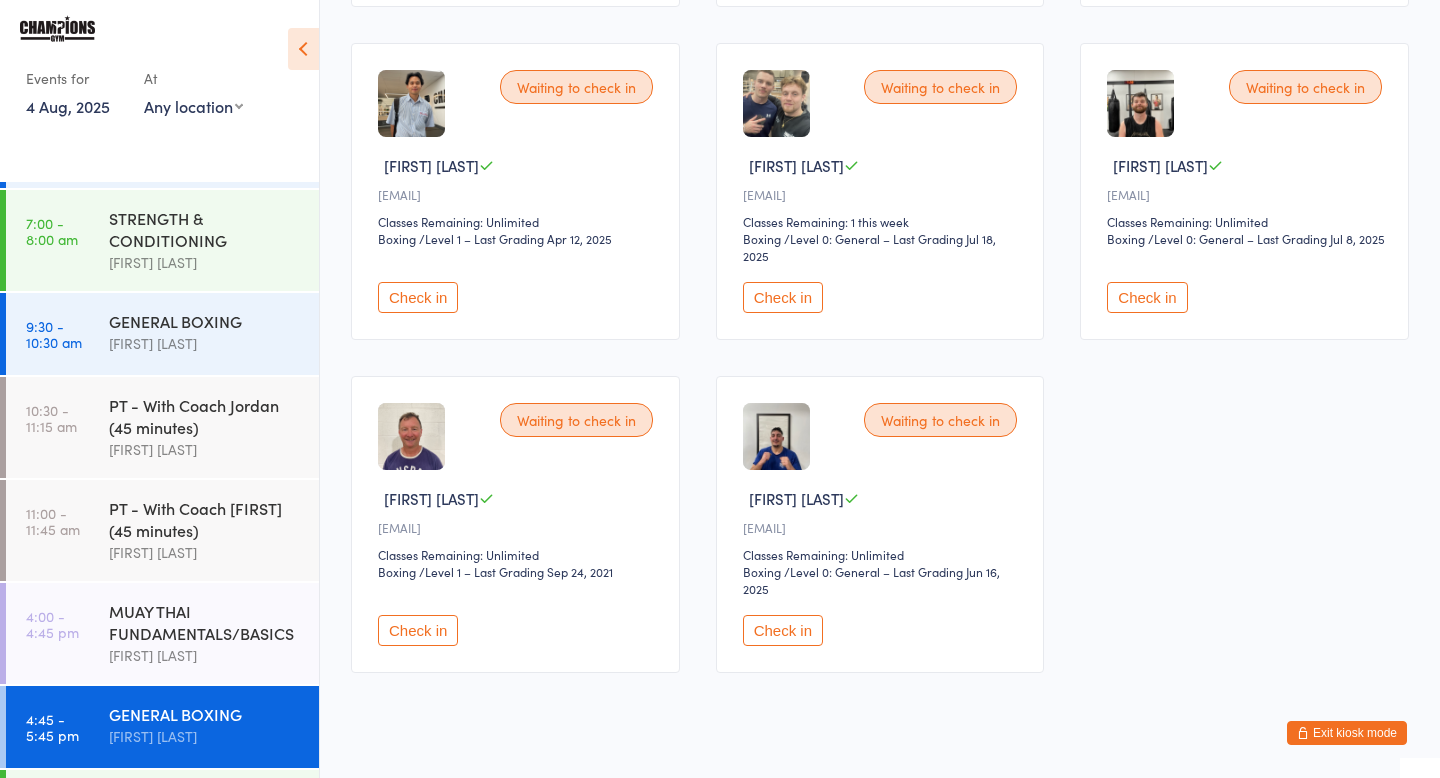 scroll, scrollTop: 531, scrollLeft: 0, axis: vertical 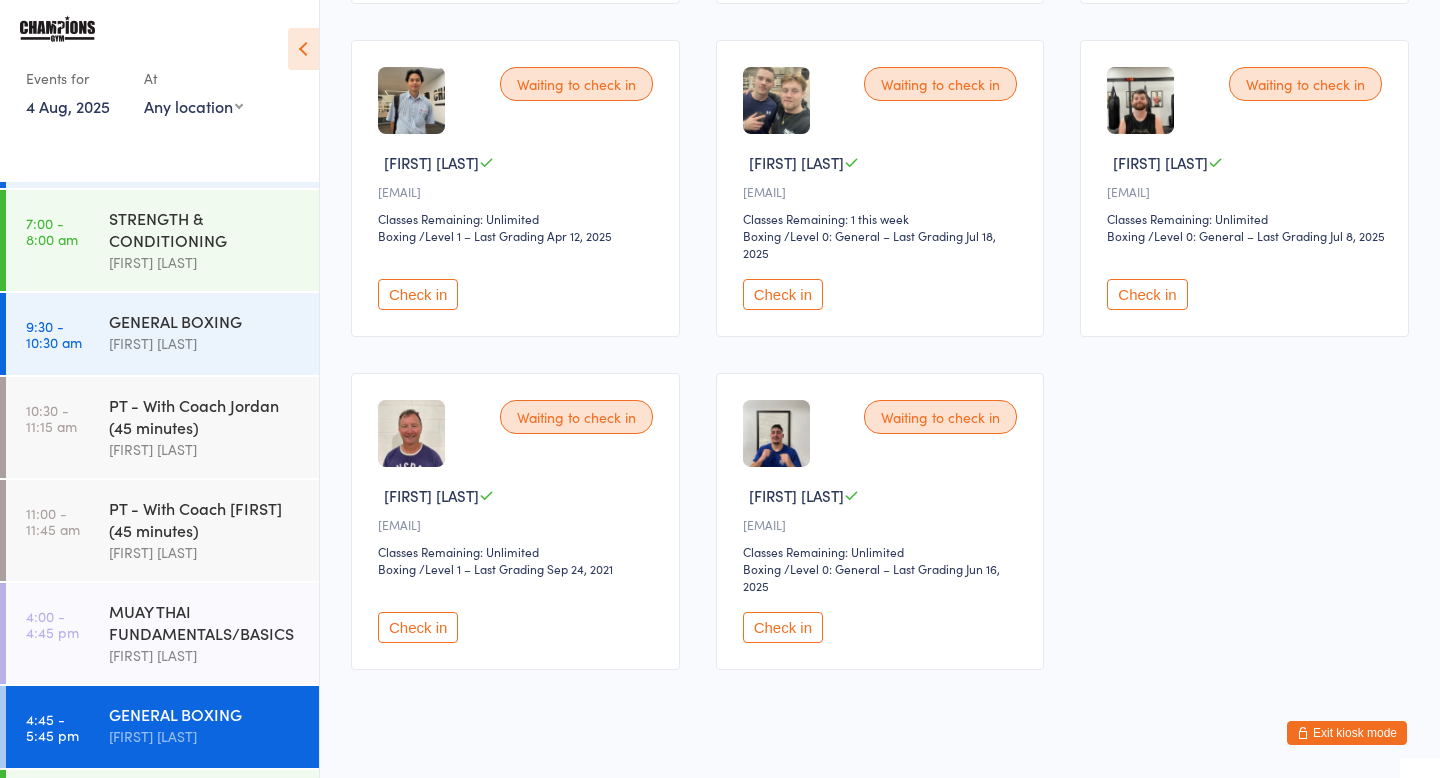 click on "Check in" at bounding box center (418, 627) 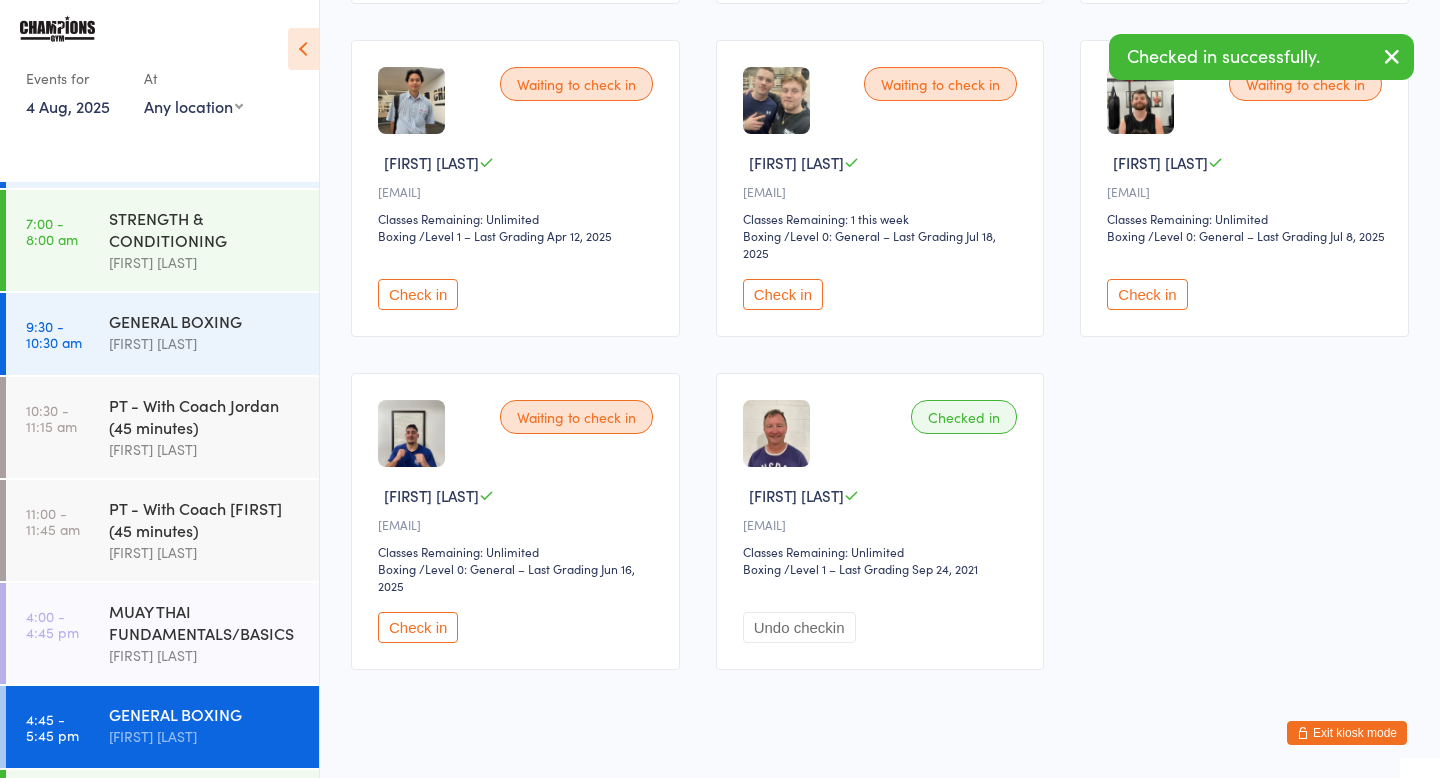 click on "Check in" at bounding box center (1147, 294) 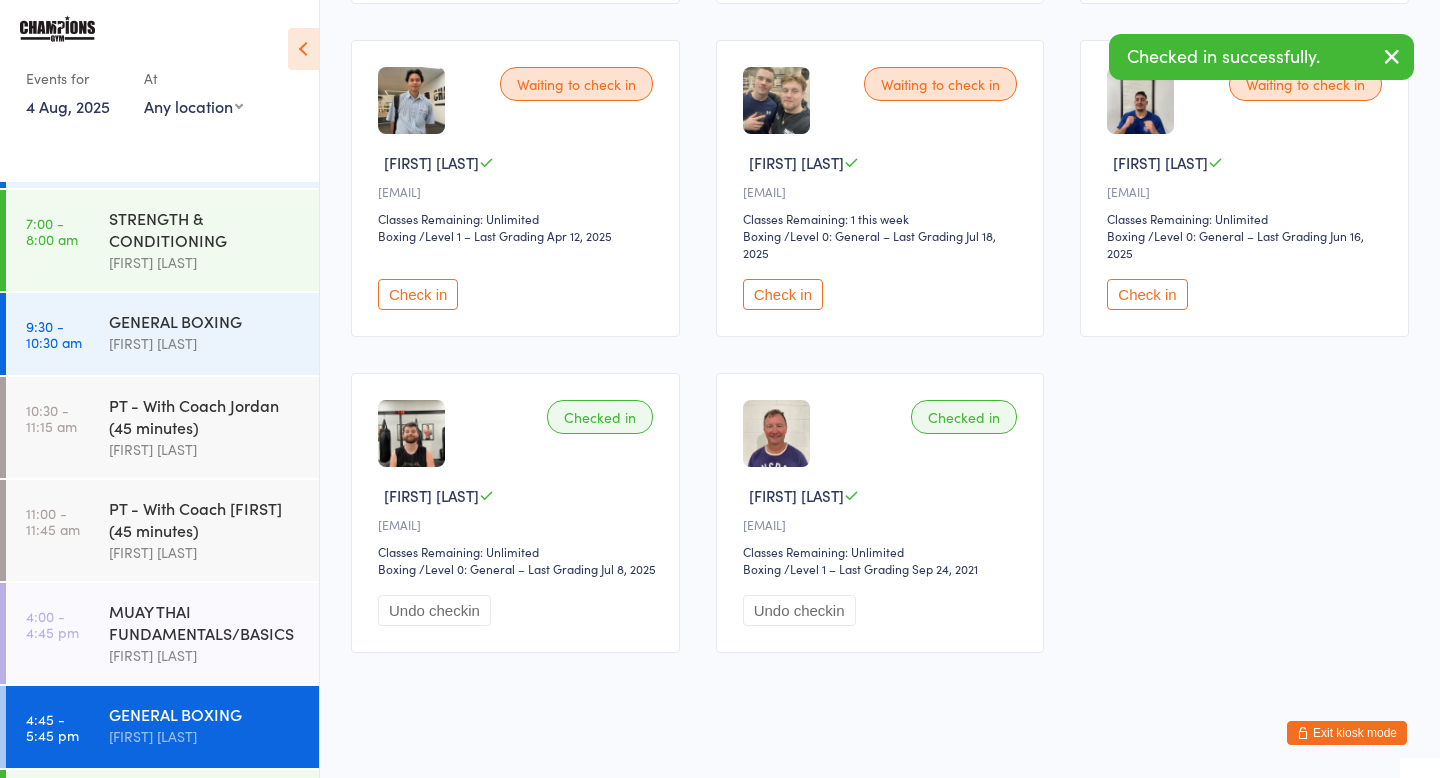 click on "Check in" at bounding box center (783, 294) 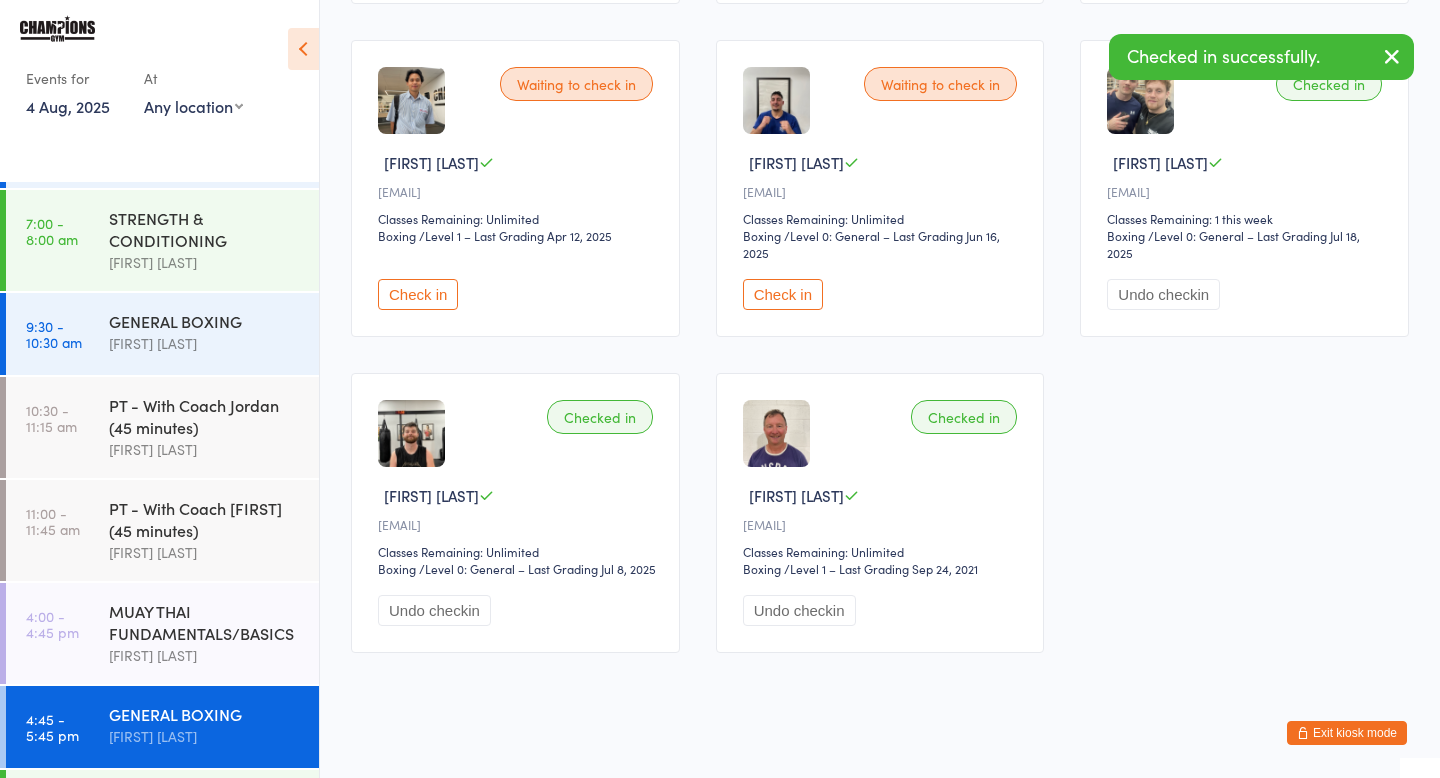 click on "Check in" at bounding box center (418, 294) 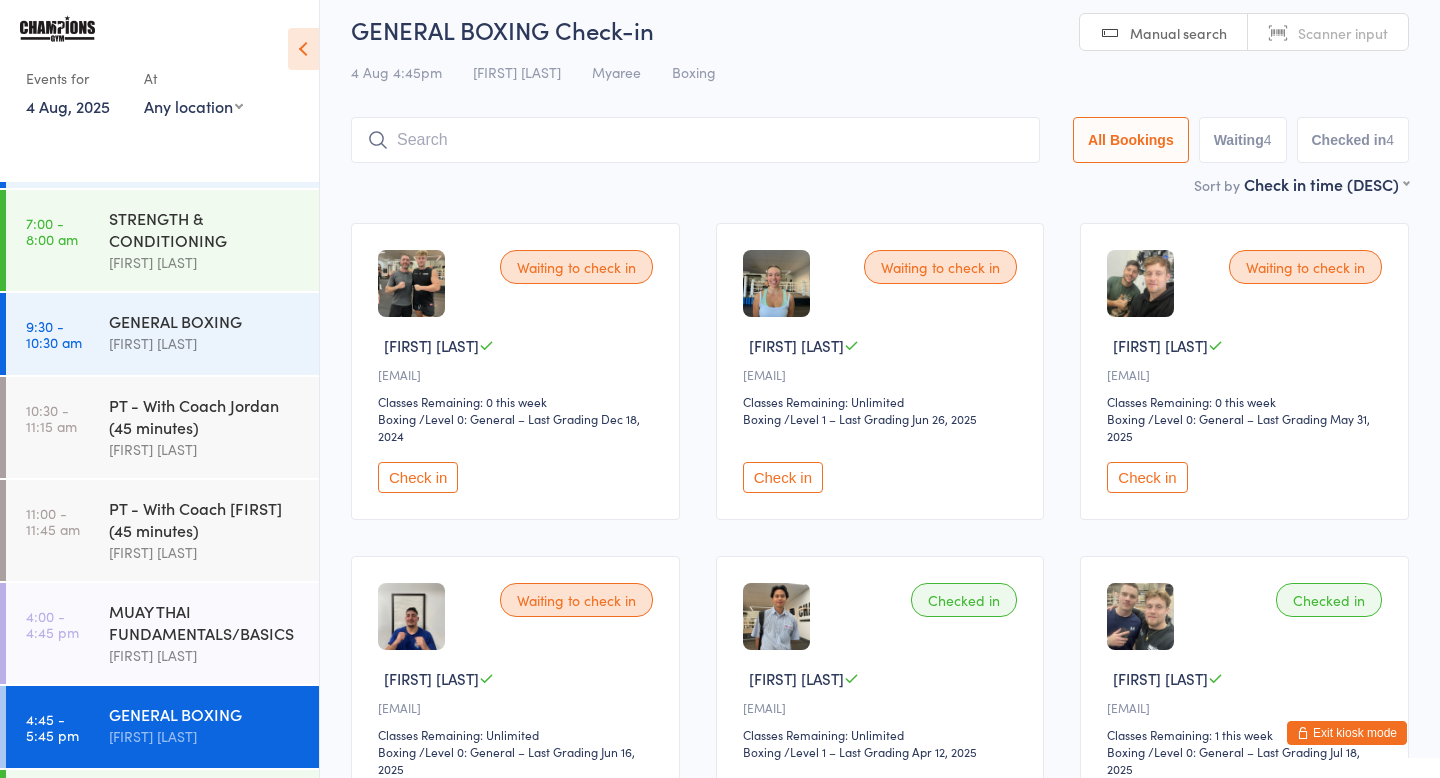scroll, scrollTop: 0, scrollLeft: 0, axis: both 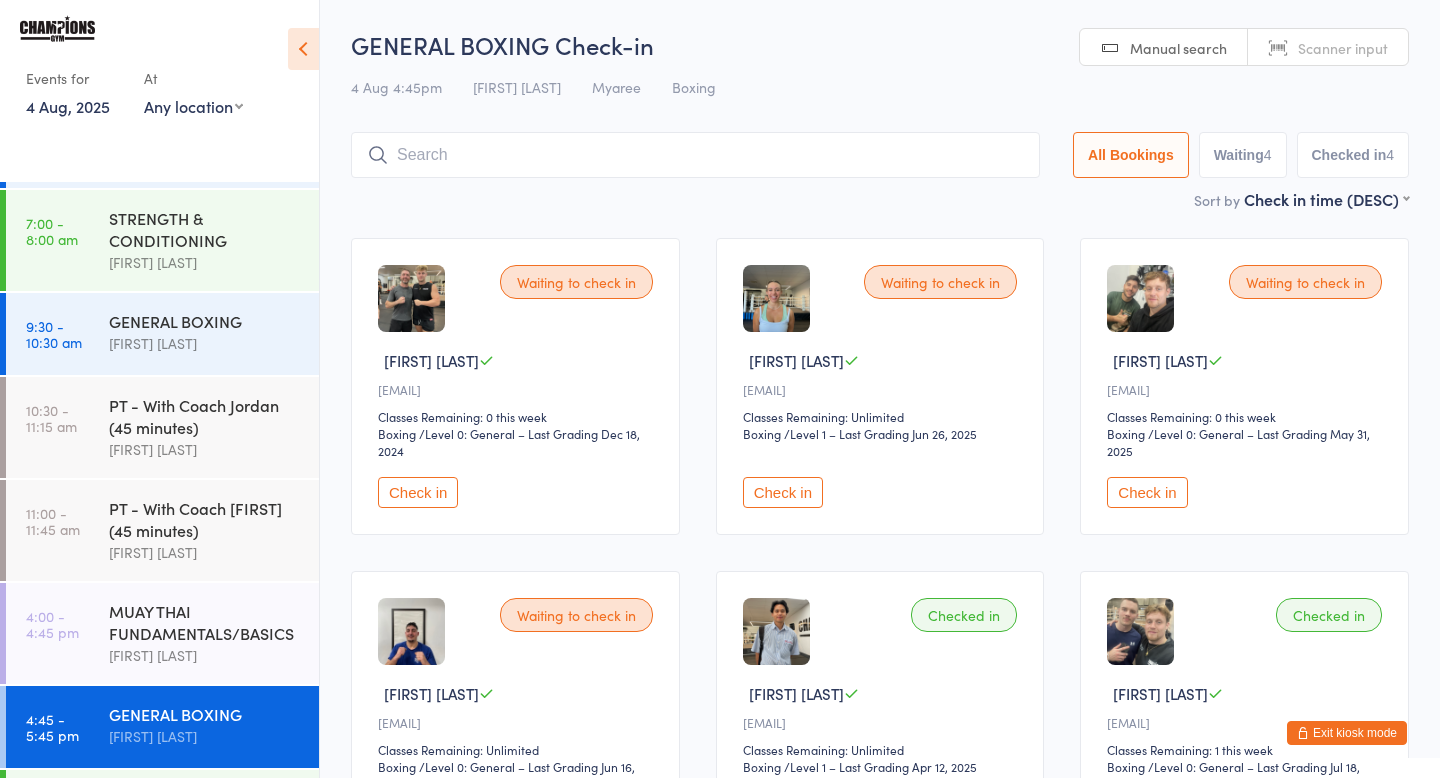 click on "Exit kiosk mode" at bounding box center [1347, 733] 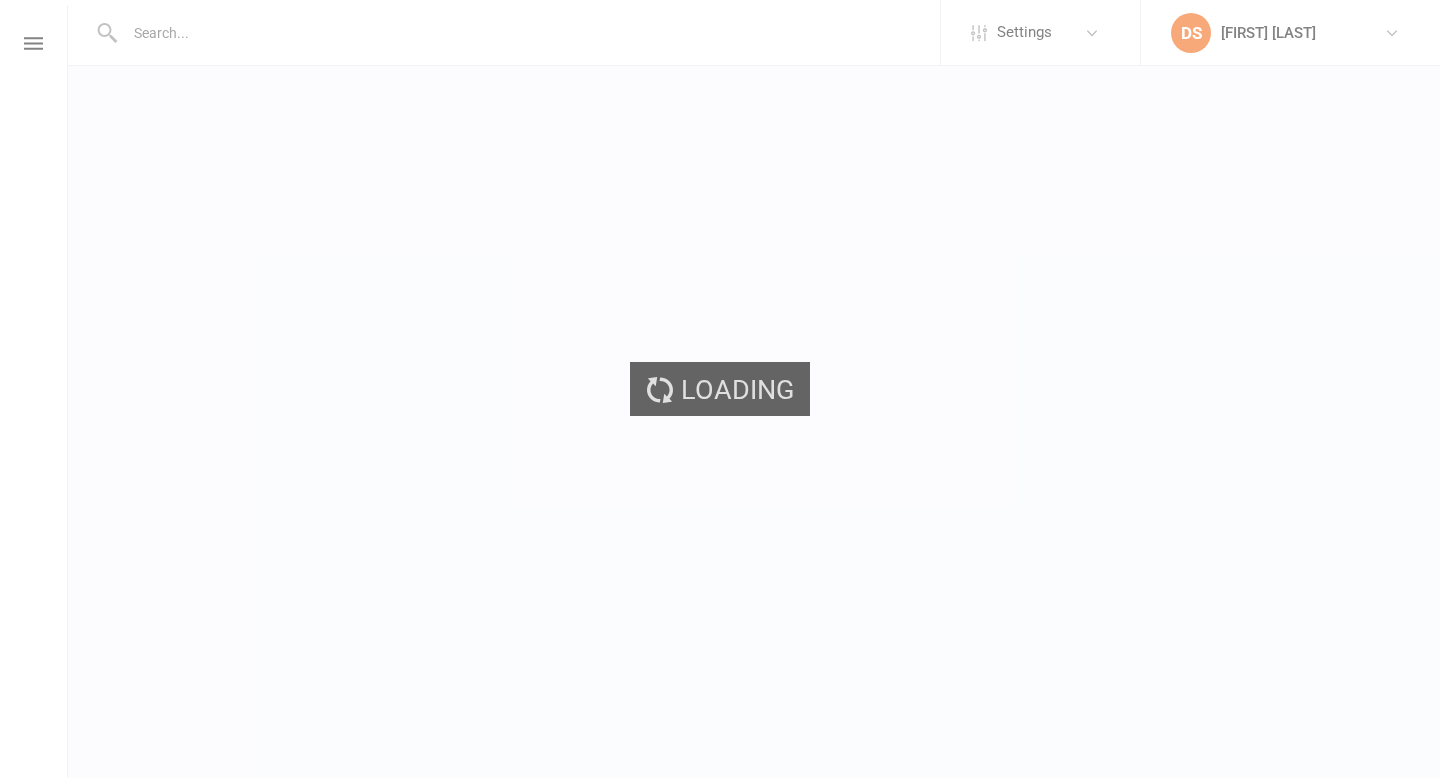 scroll, scrollTop: 0, scrollLeft: 0, axis: both 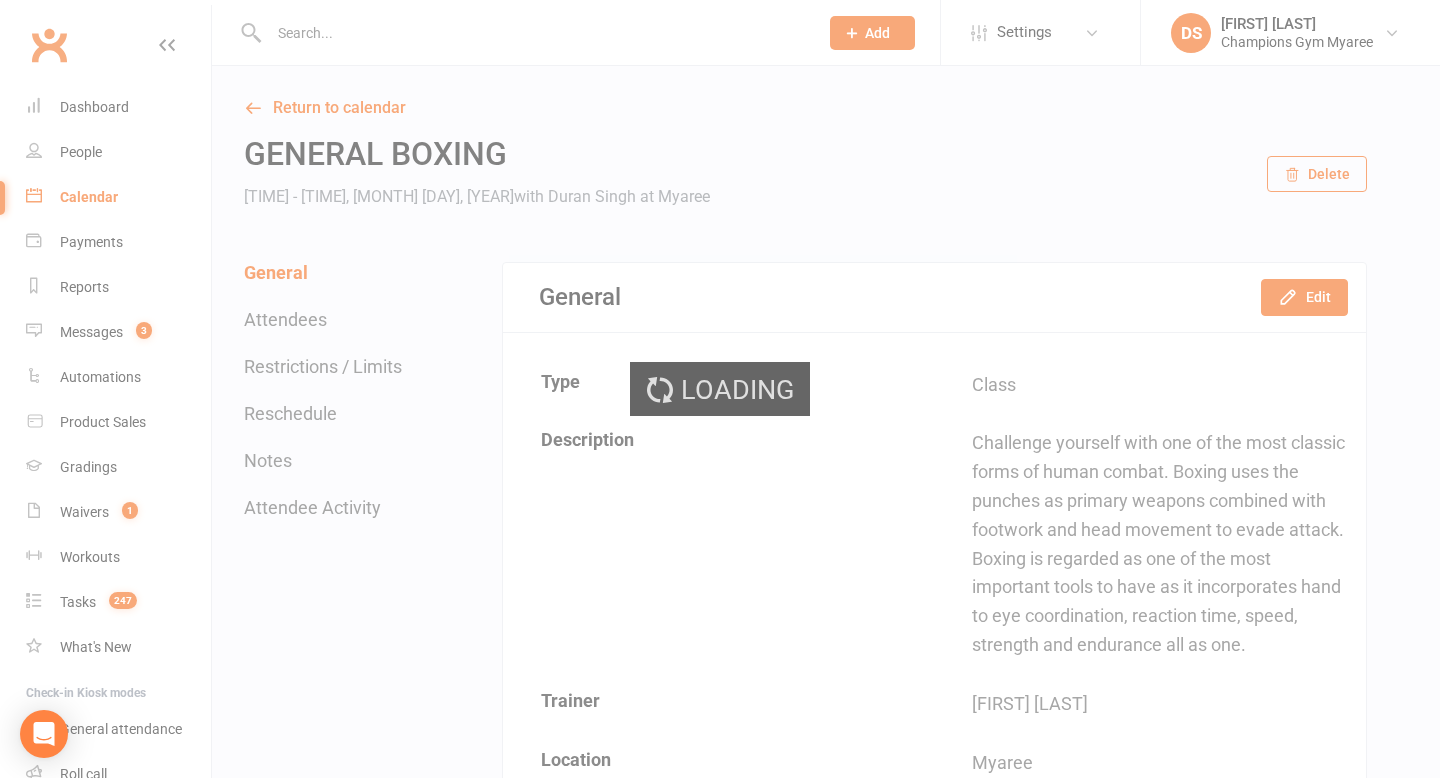 click on "Prospect
Member
Non-attending contact
Class / event
Appointment
Grading event
Task
Membership plan
Bulk message
Add
Settings Membership Plans Event Templates Appointment Types Website Image Library Customize Contacts DS [FIRST] [LAST] Champions Gym Myaree Signed in as: Champions Gym Myaree Switch to: Champions Gym Highgate My profile Help Terms & conditions  Privacy policy  Sign out Clubworx Dashboard People Calendar Payments Reports Messages   3 Automations   Product Sales Gradings   Waivers   1 Workouts   Tasks   247 What's New Check-in Kiosk modes General attendance Roll call Class check-in × × × Return to calendar GENERAL BOXING 4:45PM - 5:45PM, Monday August 4, 2025  with [FIRST] [LAST]   at [CITY]   Delete General Attendees Reschedule" at bounding box center [720, 2357] 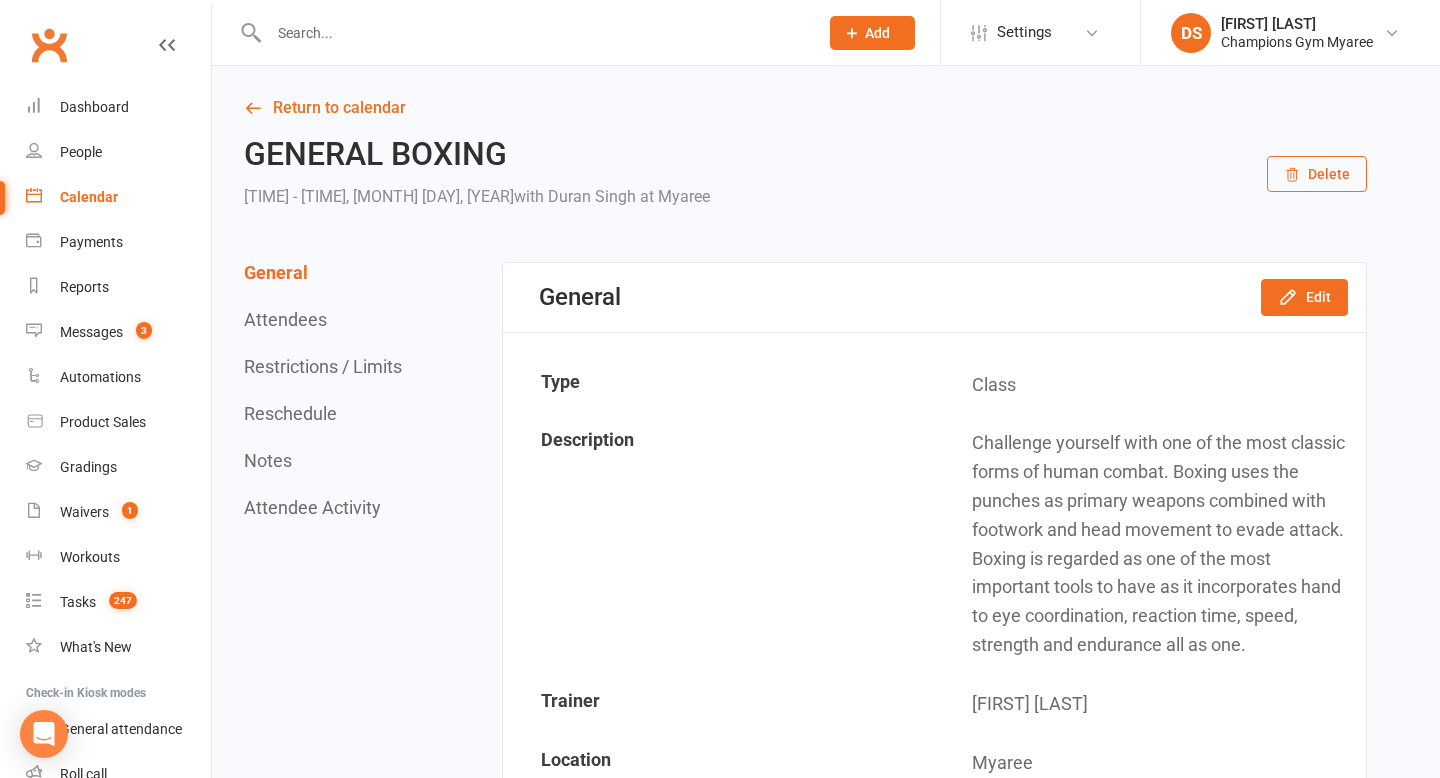 click at bounding box center [533, 33] 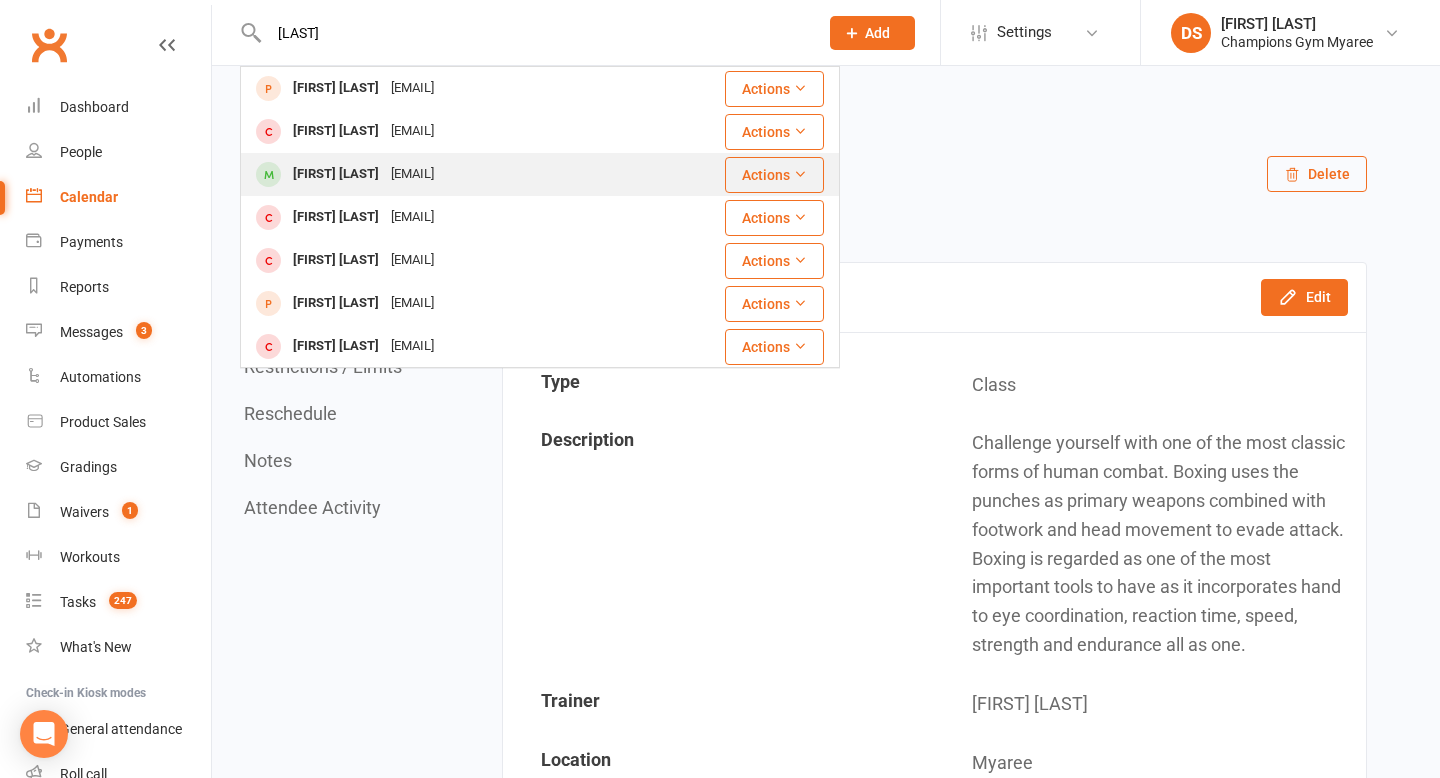 type on "BLAKE" 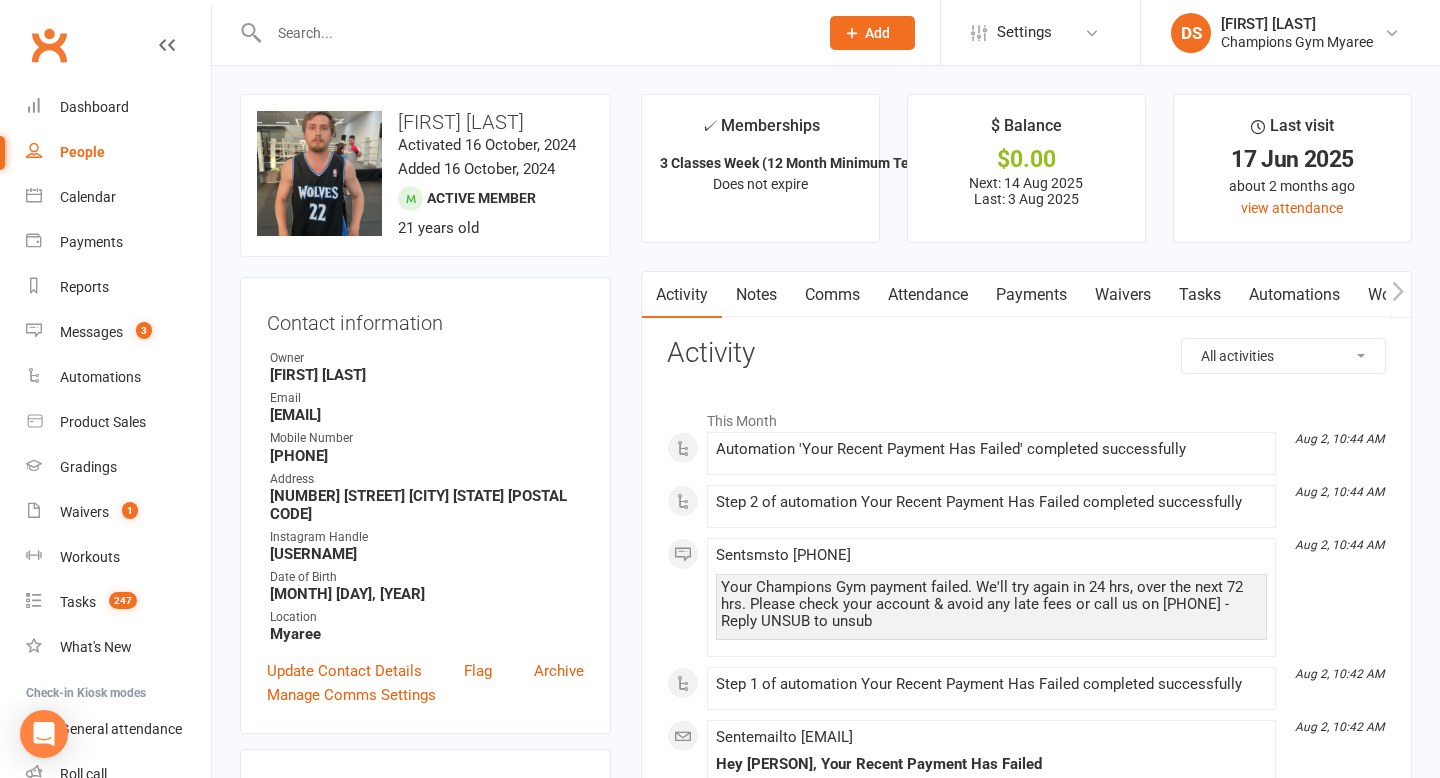 click on "Comms" at bounding box center (832, 295) 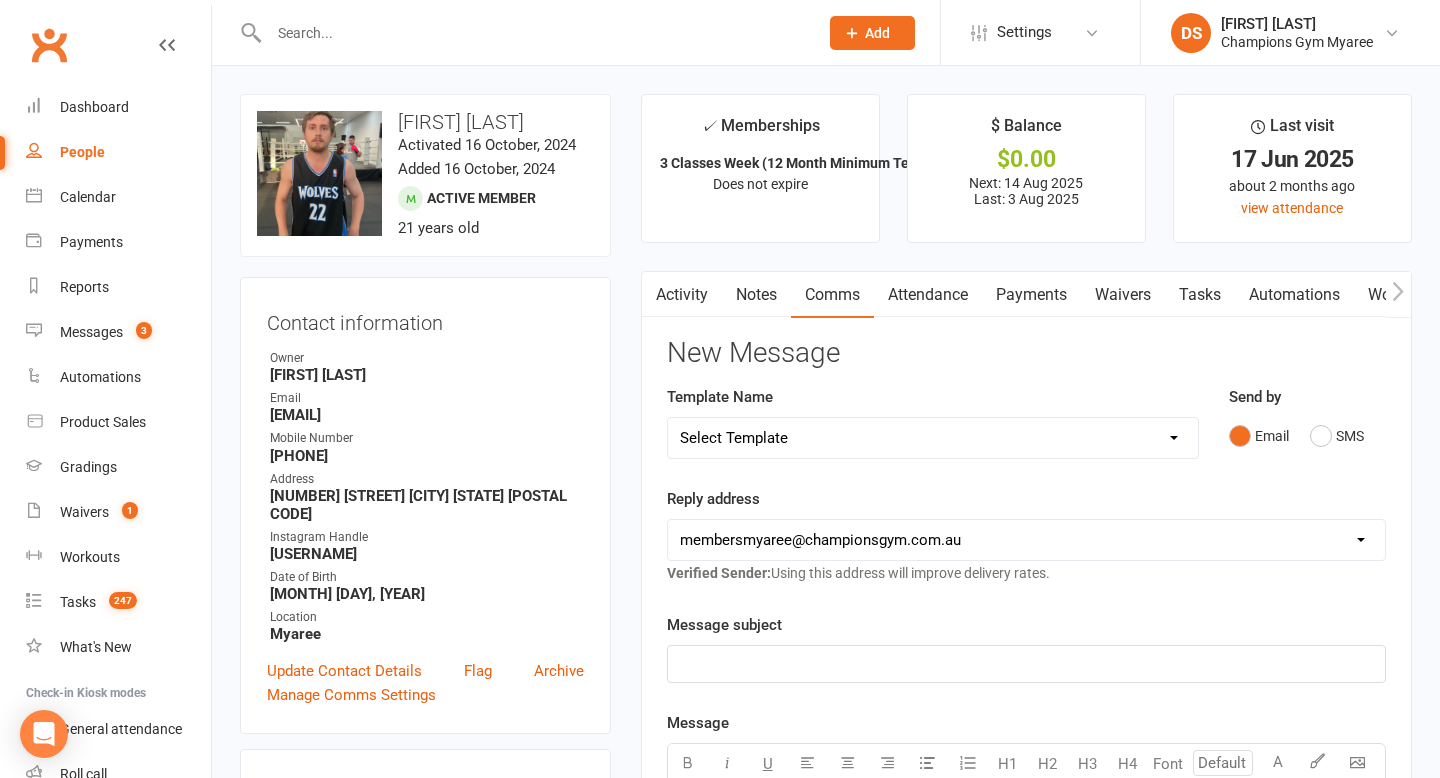 click on "Notes" at bounding box center [756, 295] 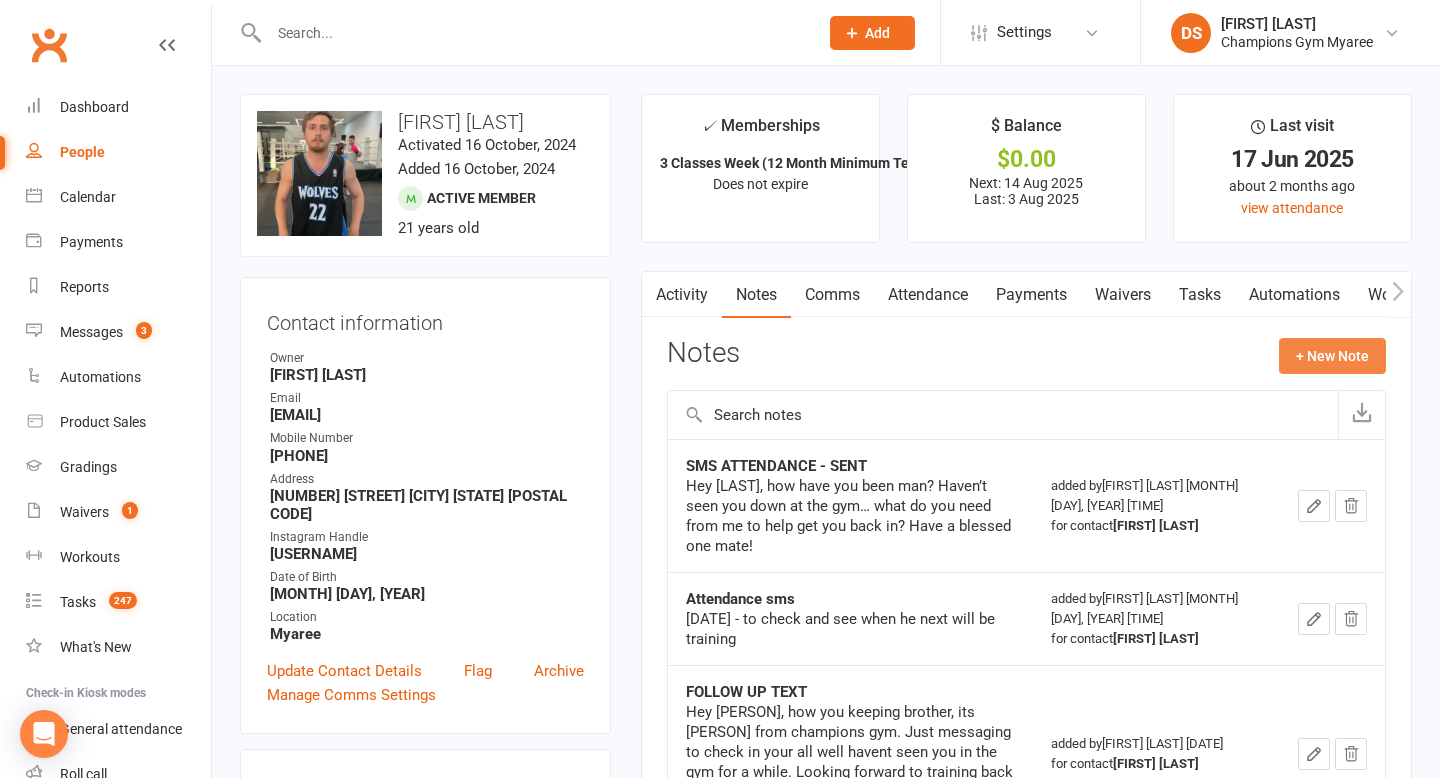 click on "+ New Note" at bounding box center (1332, 356) 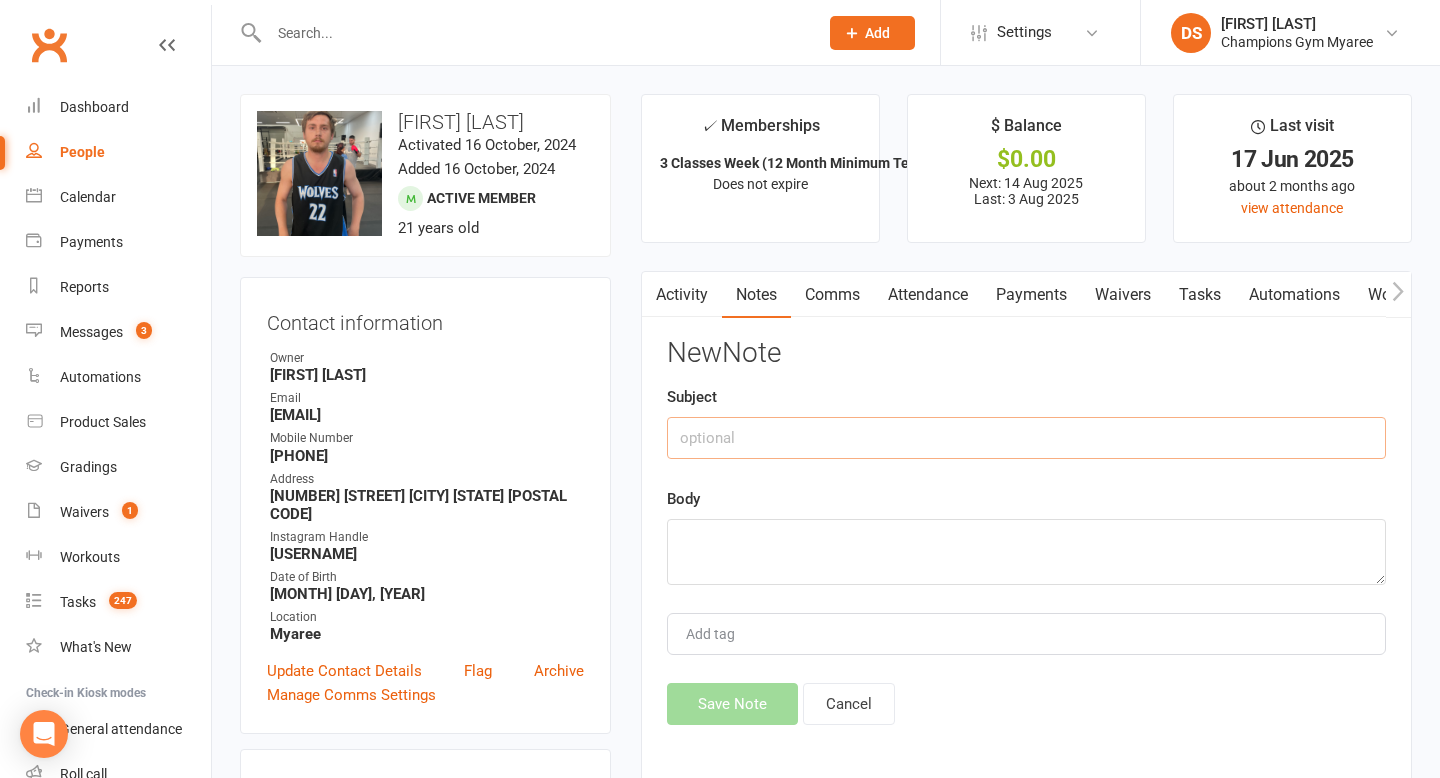 click at bounding box center (1026, 438) 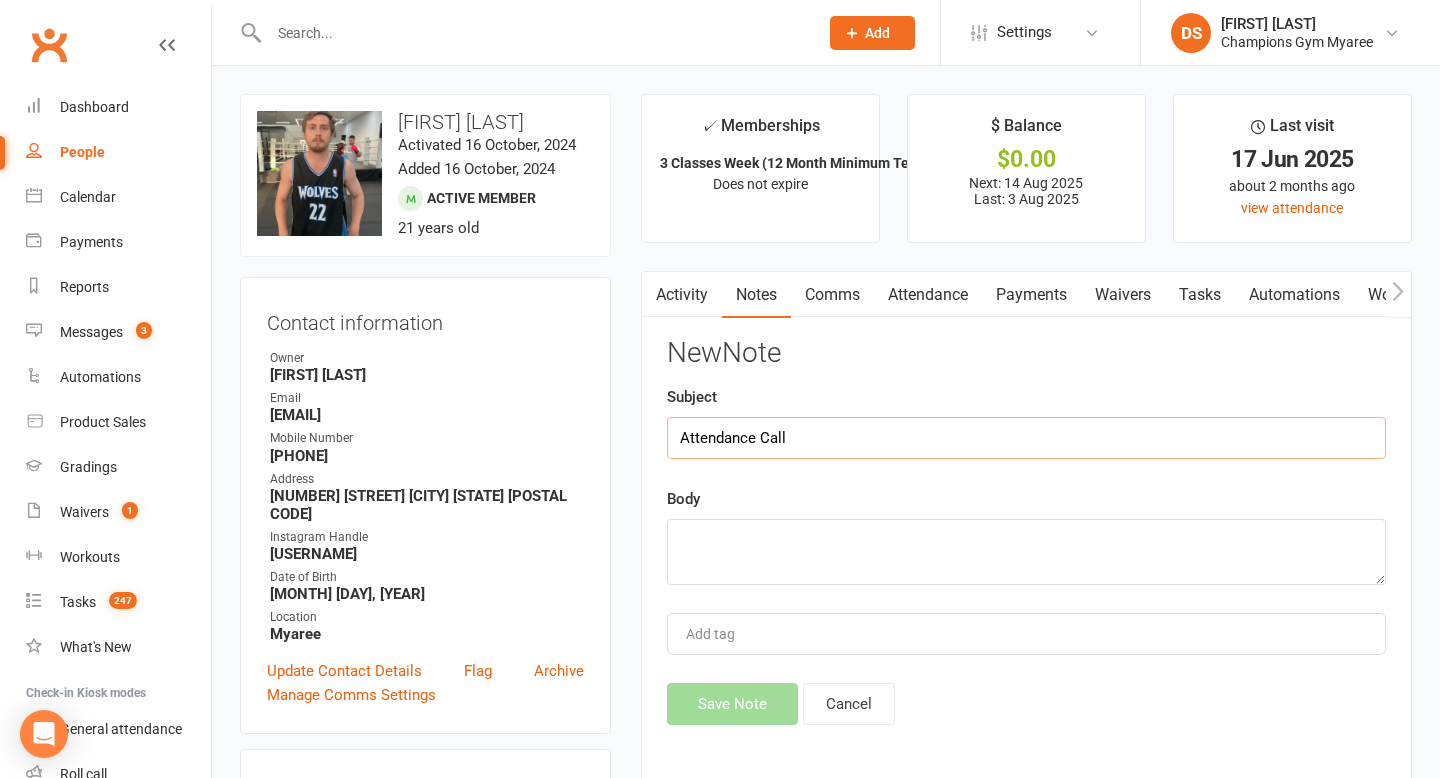 type on "Attendance Call" 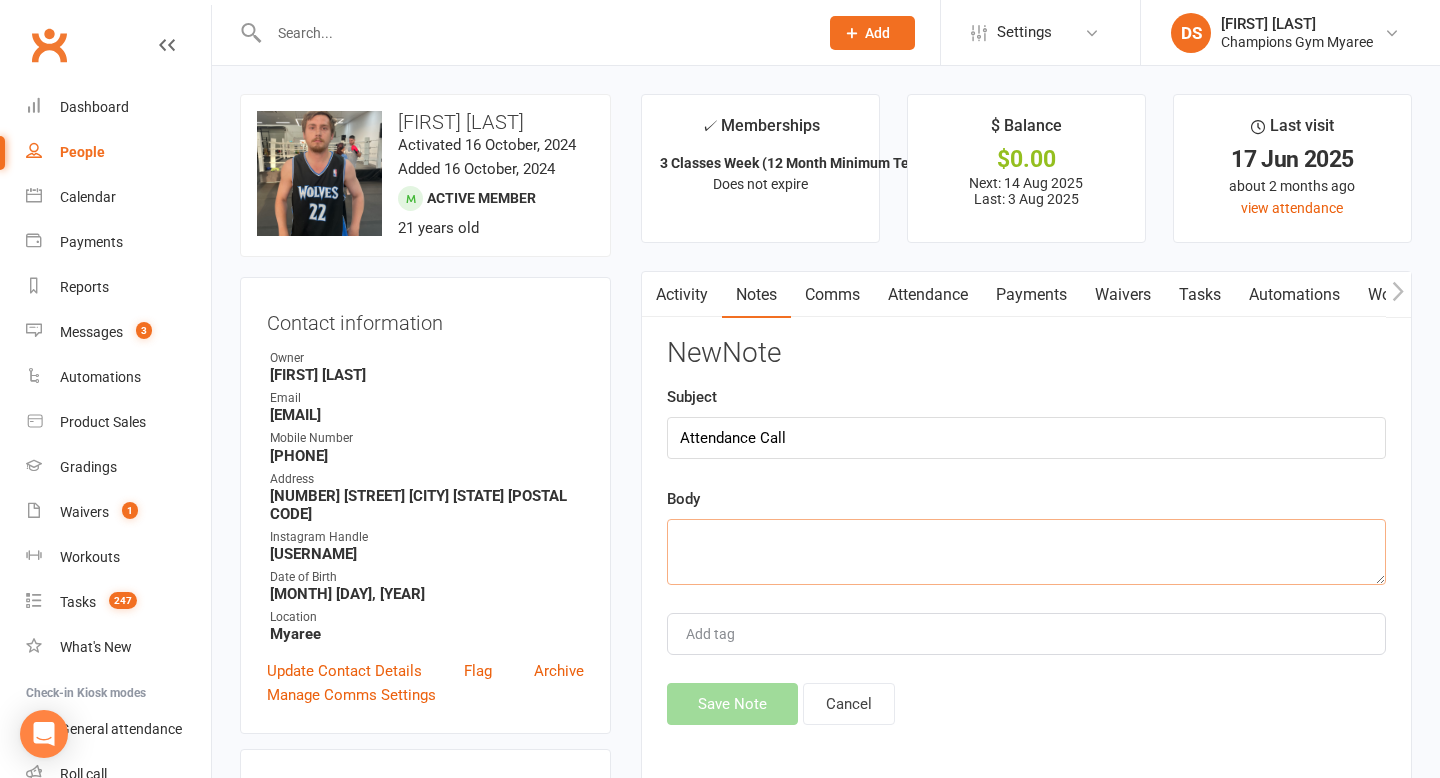 click at bounding box center [1026, 552] 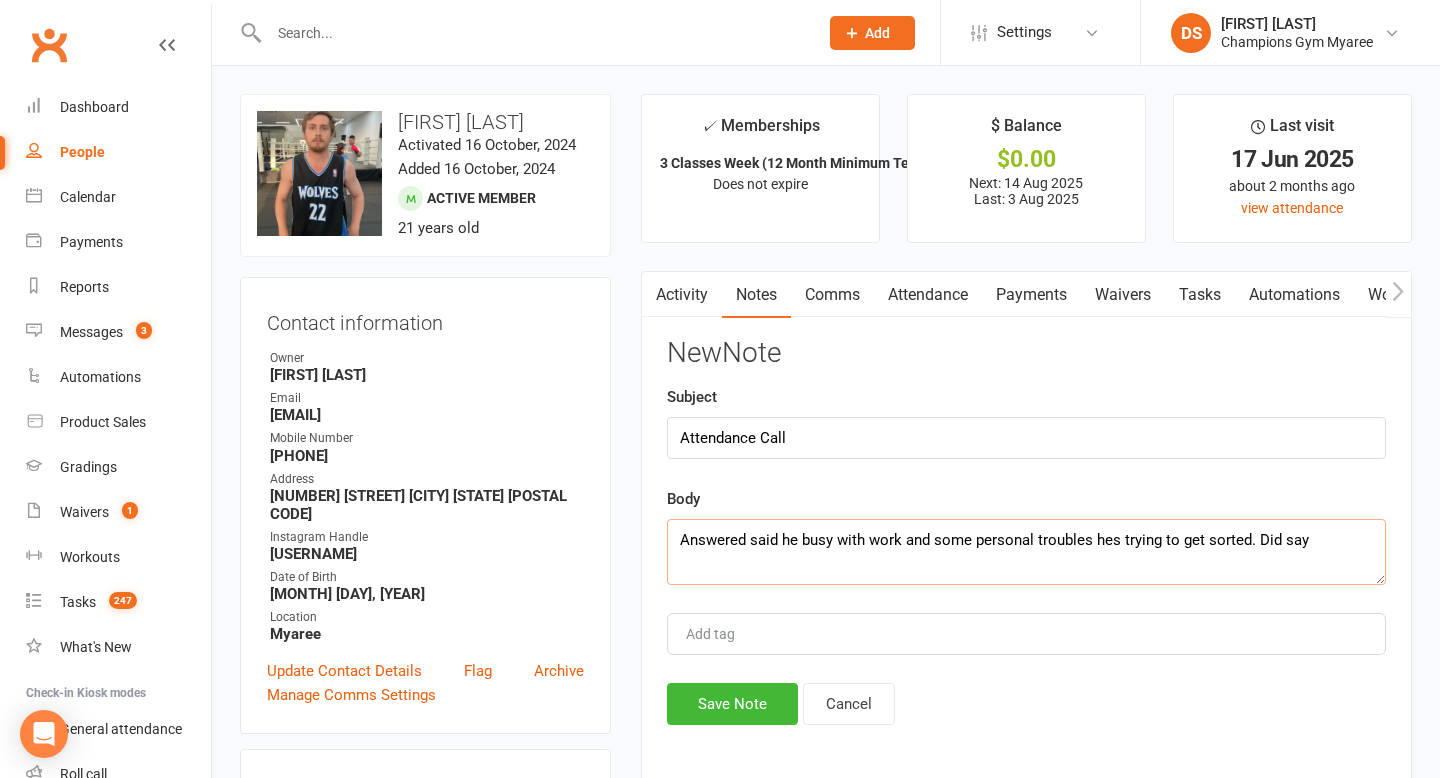 click on "Answered said he busy with work and some personal troubles hes trying to get sorted. Did say" at bounding box center [1026, 552] 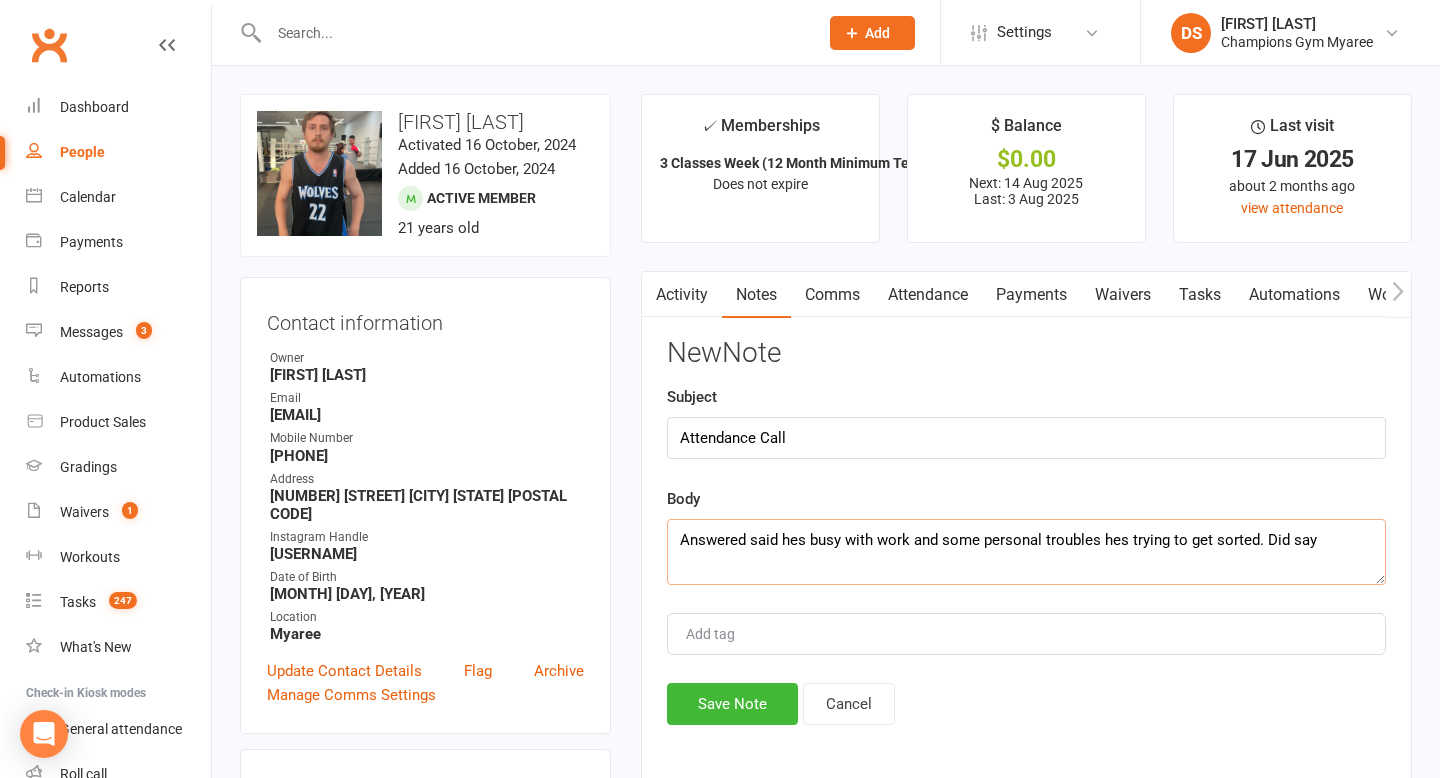click on "Answered said hes busy with work and some personal troubles hes trying to get sorted. Did say" at bounding box center [1026, 552] 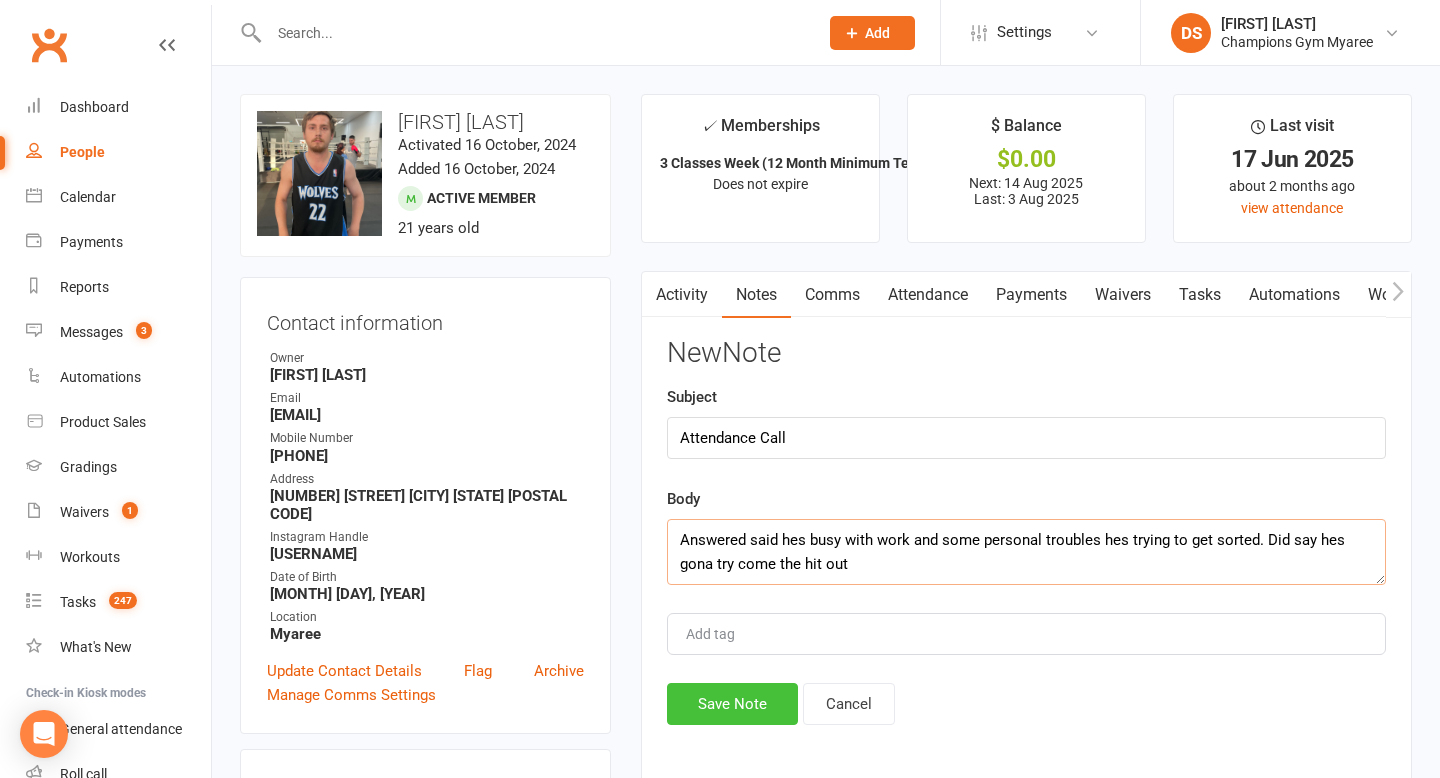 type on "Answered said hes busy with work and some personal troubles hes trying to get sorted. Did say hes gona try come the hit out" 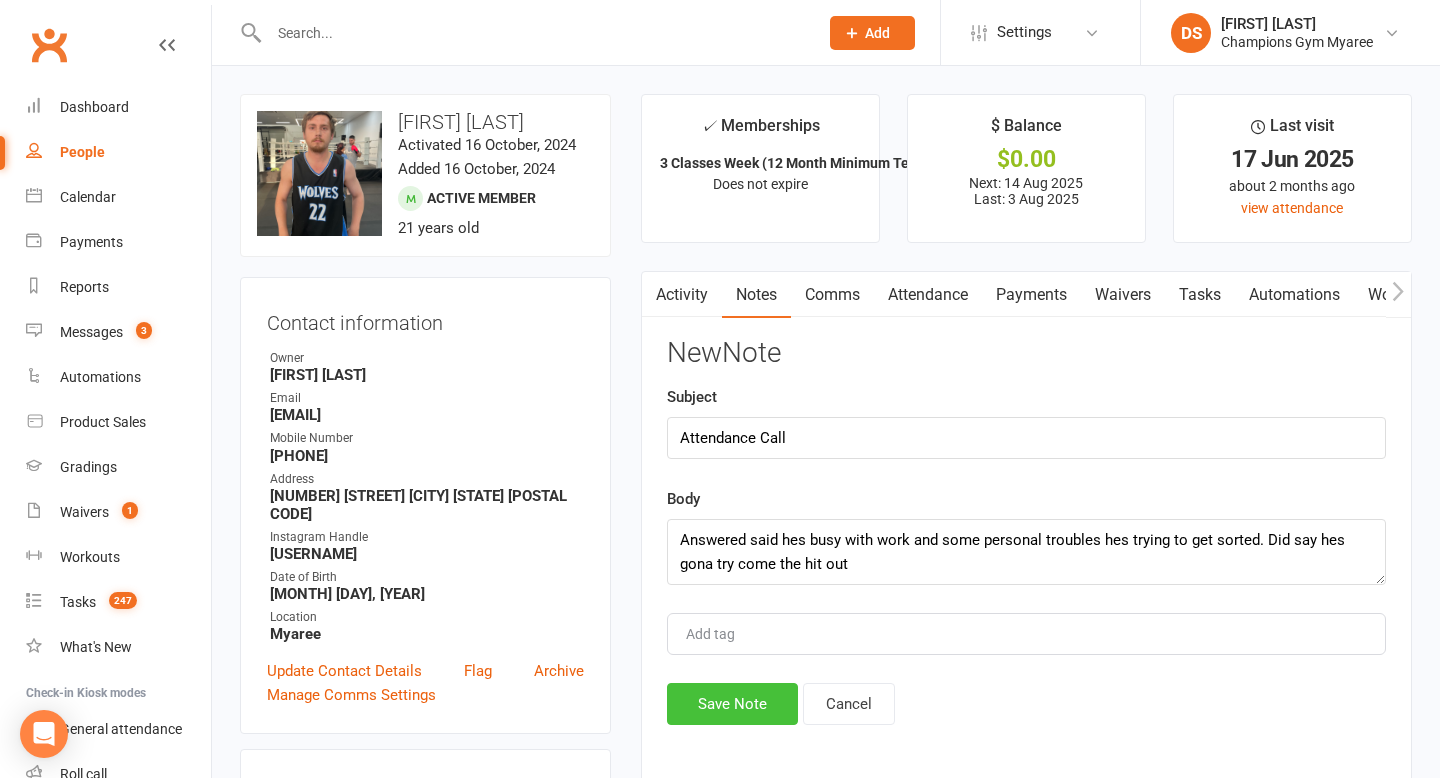 click on "Save Note" at bounding box center (732, 704) 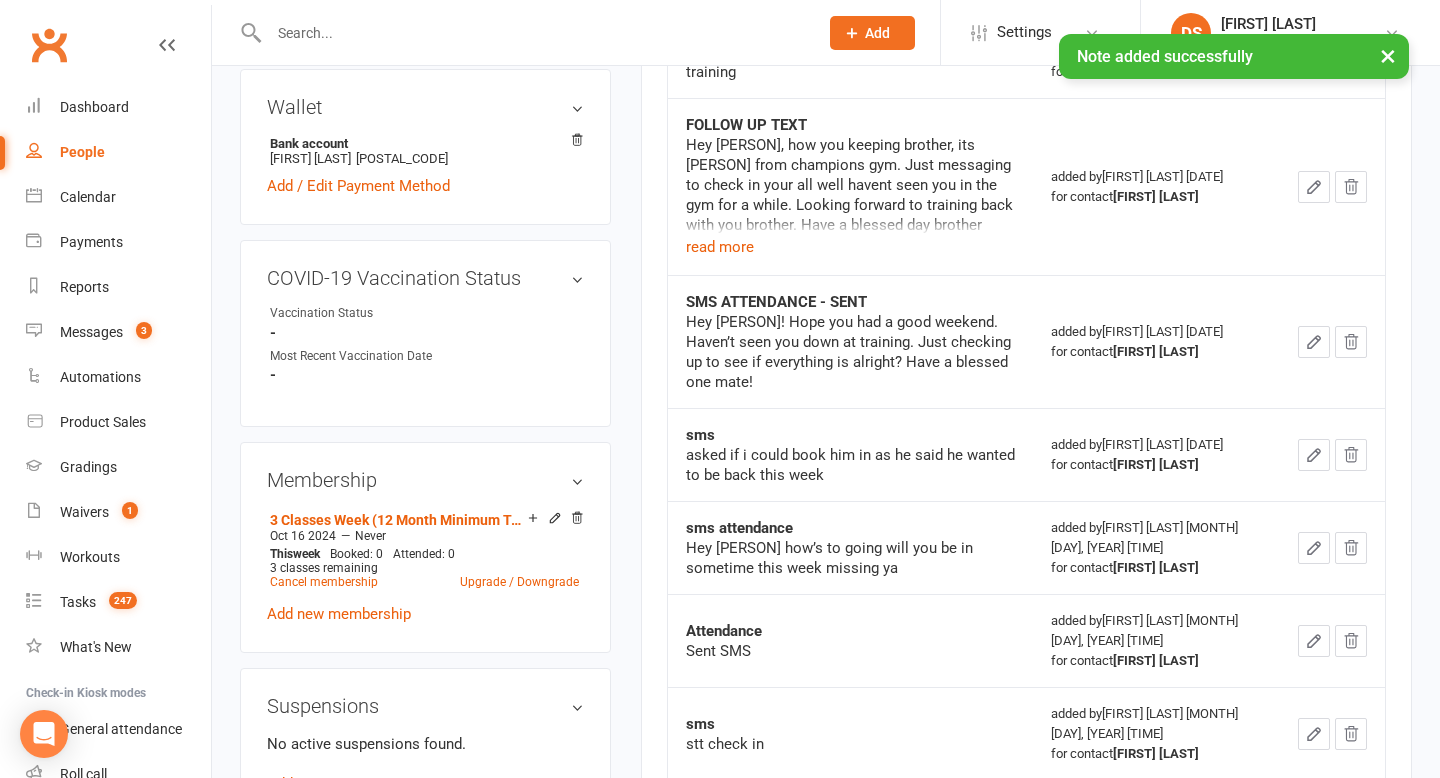 scroll, scrollTop: 805, scrollLeft: 0, axis: vertical 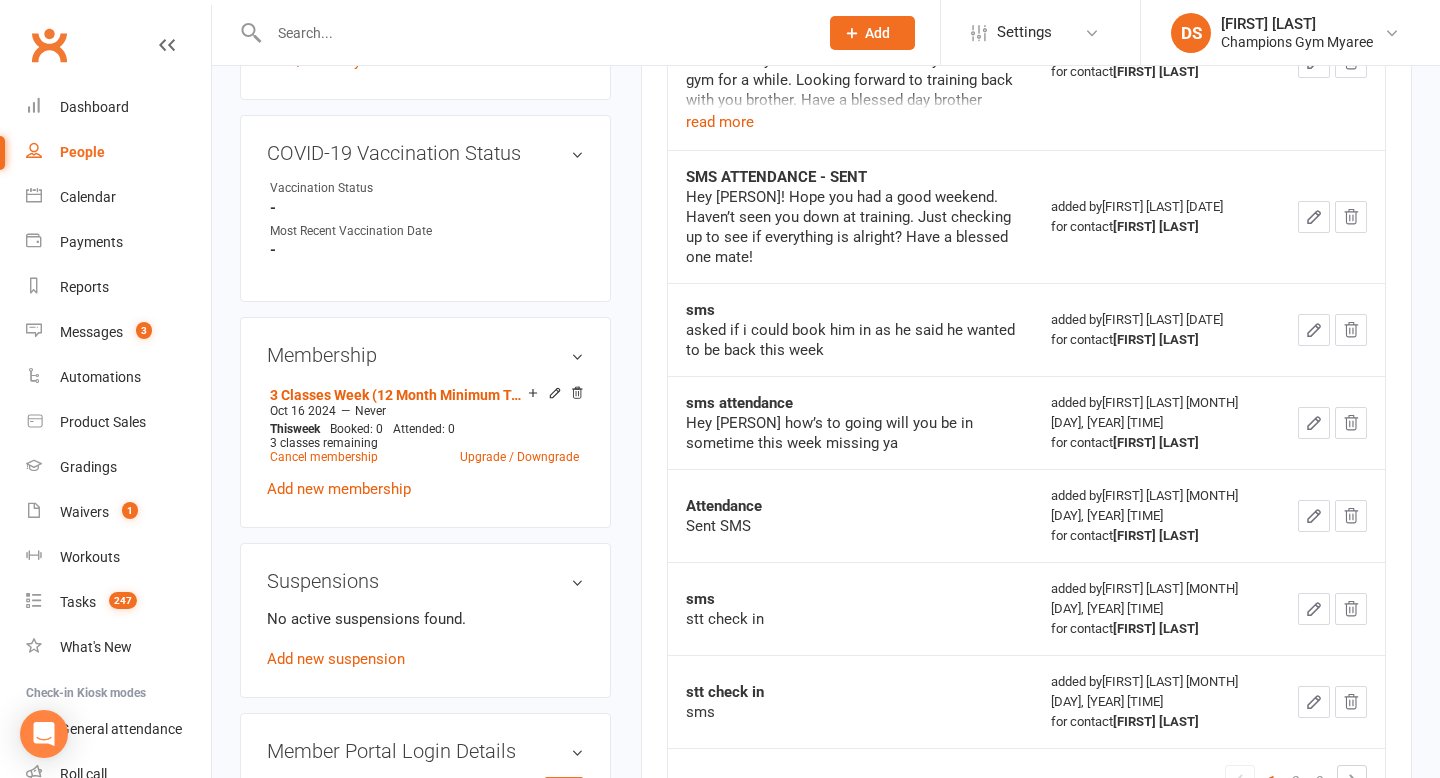 click at bounding box center (533, 33) 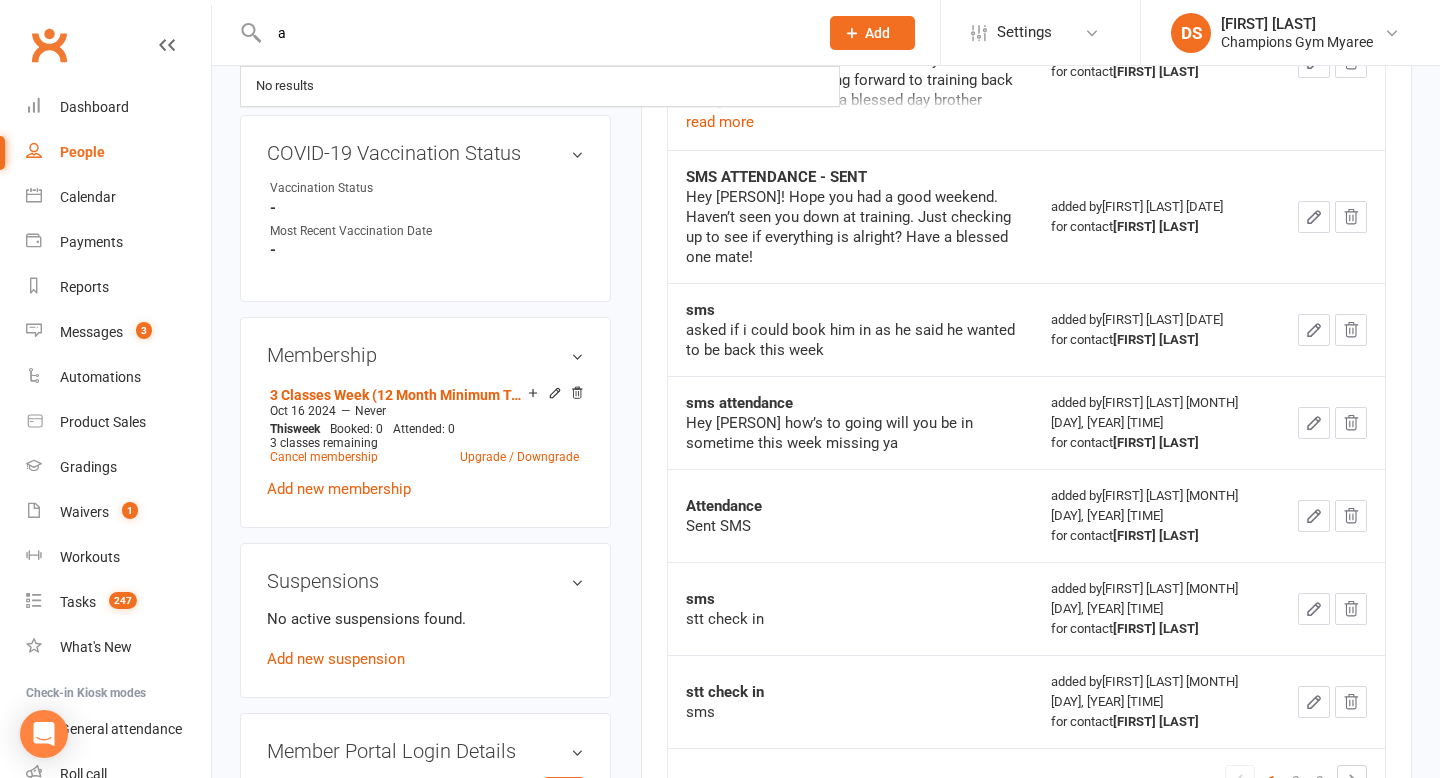 type 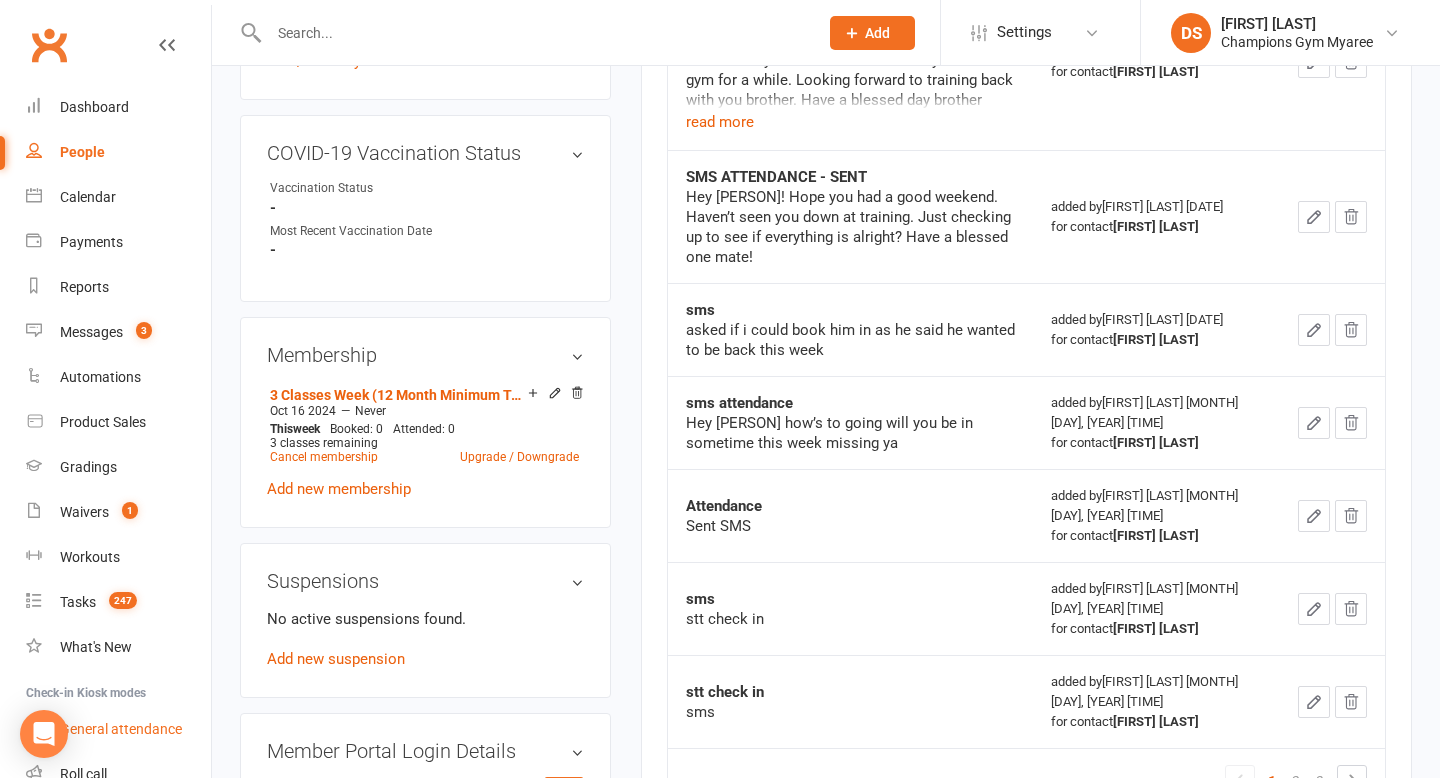 scroll, scrollTop: 139, scrollLeft: 0, axis: vertical 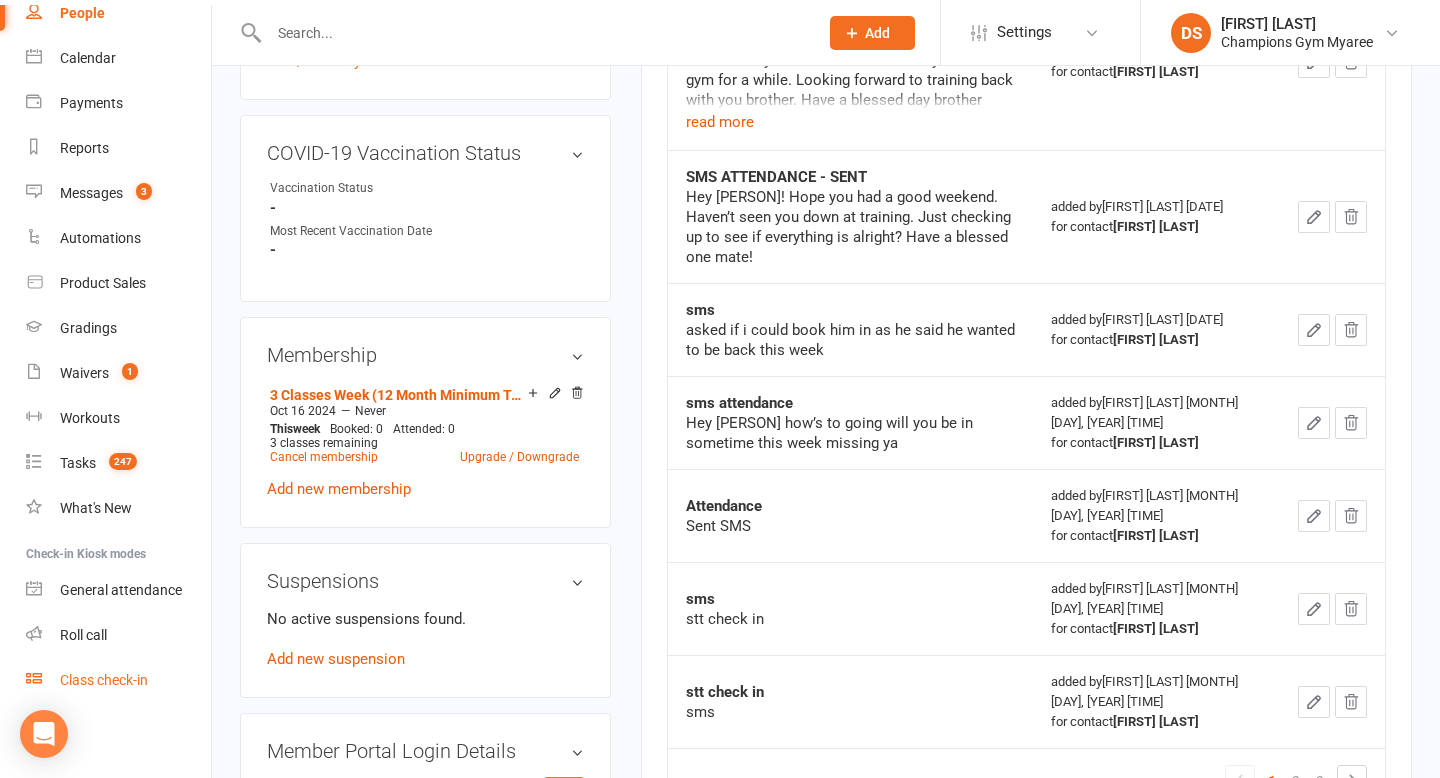 click on "Class check-in" at bounding box center (118, 680) 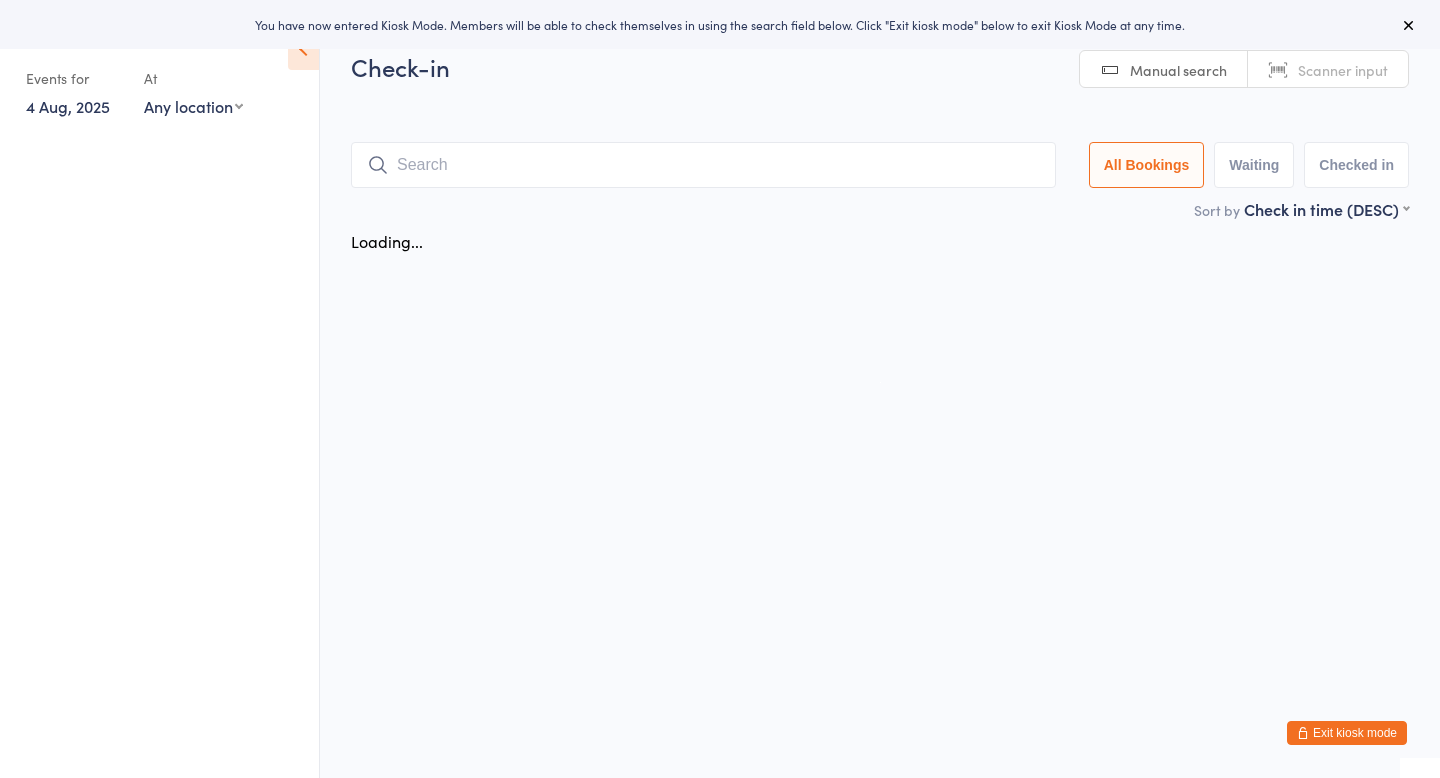 scroll, scrollTop: 0, scrollLeft: 0, axis: both 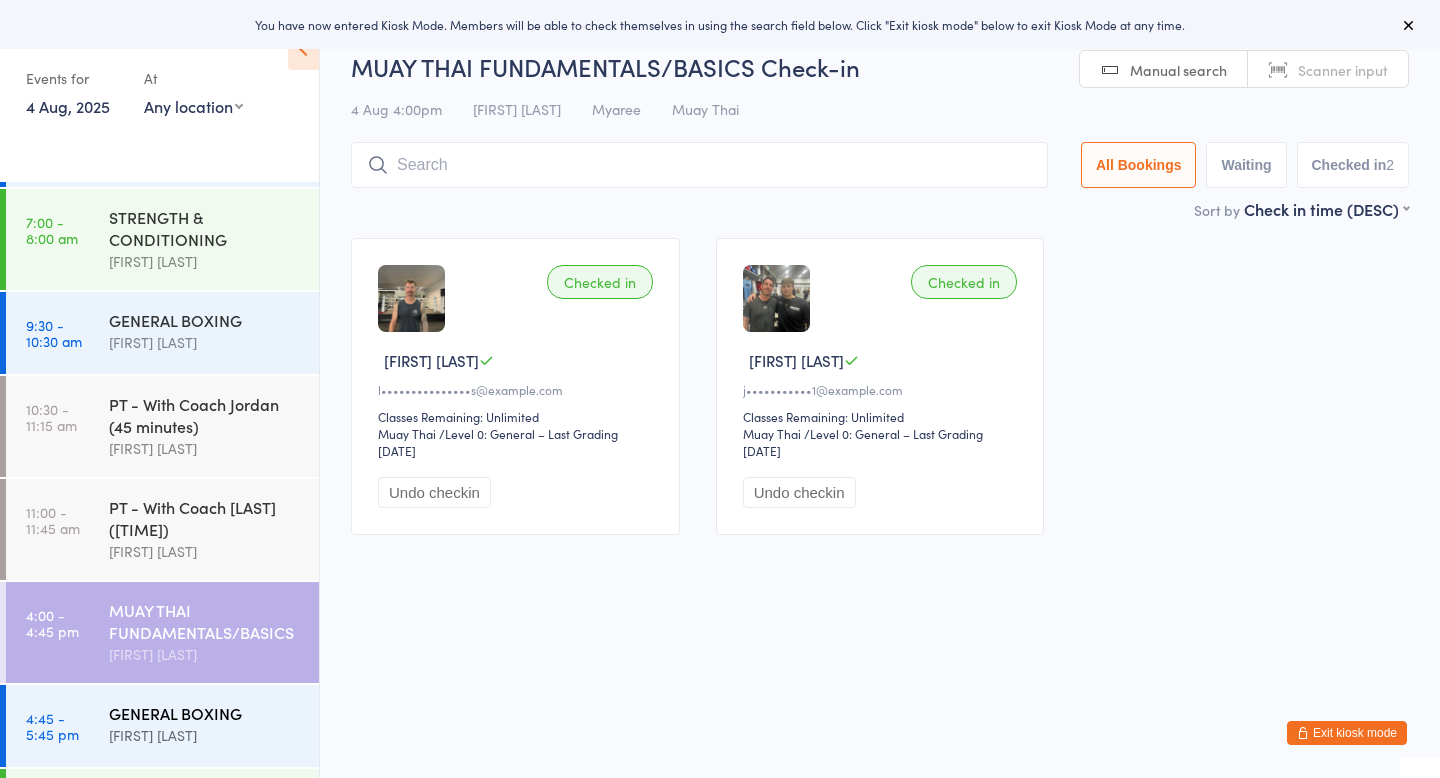 click on "GENERAL BOXING" at bounding box center (205, 713) 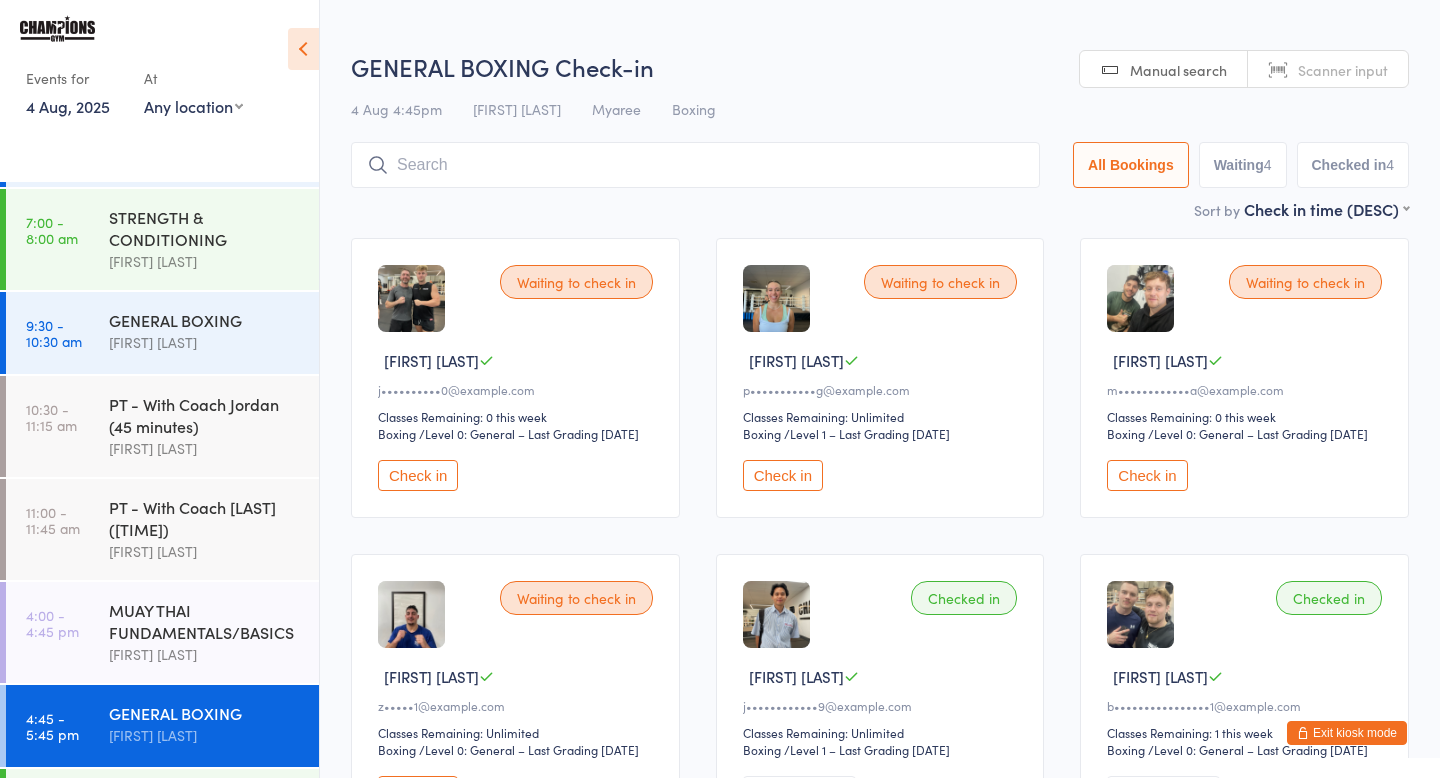 click on "Check in" at bounding box center (783, 475) 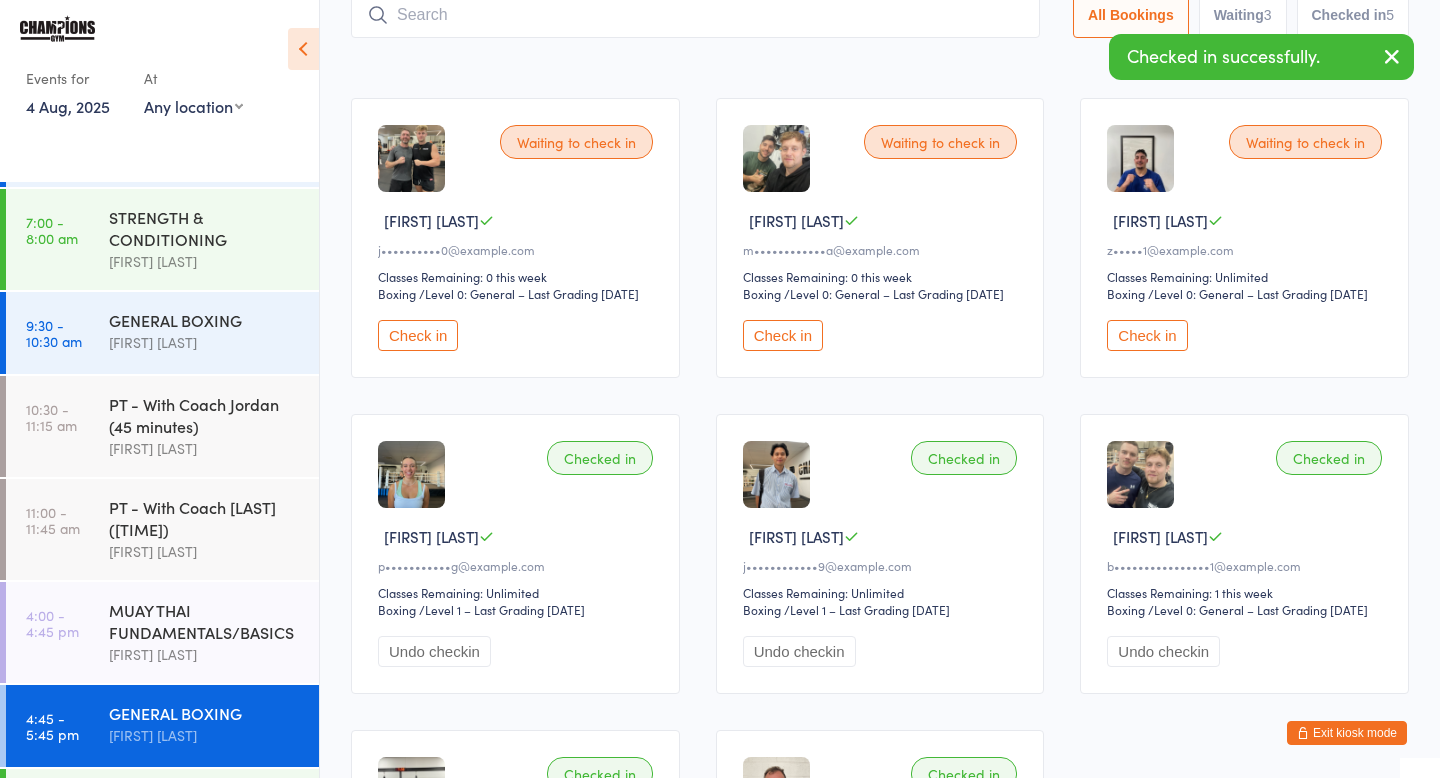 scroll, scrollTop: 0, scrollLeft: 0, axis: both 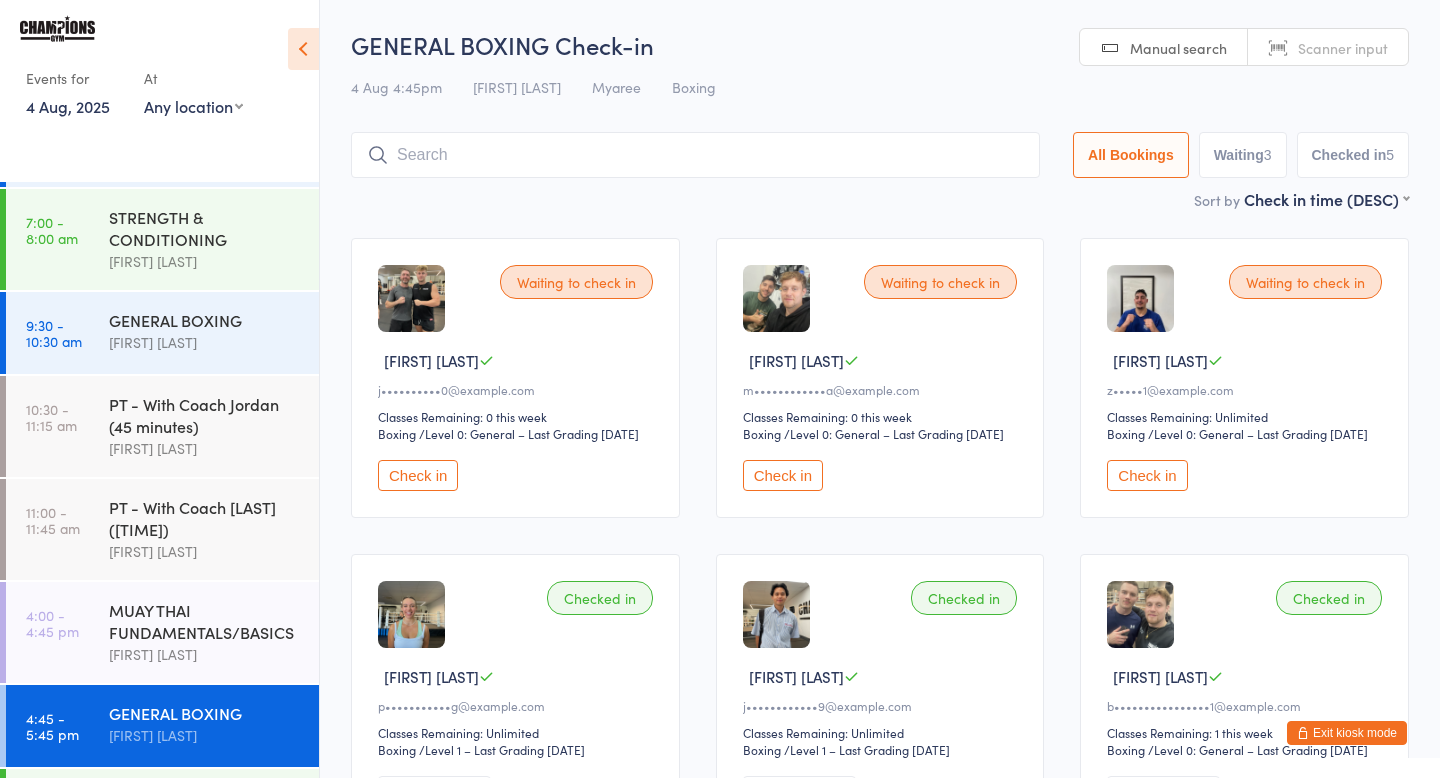 click on "Check in" at bounding box center [418, 475] 